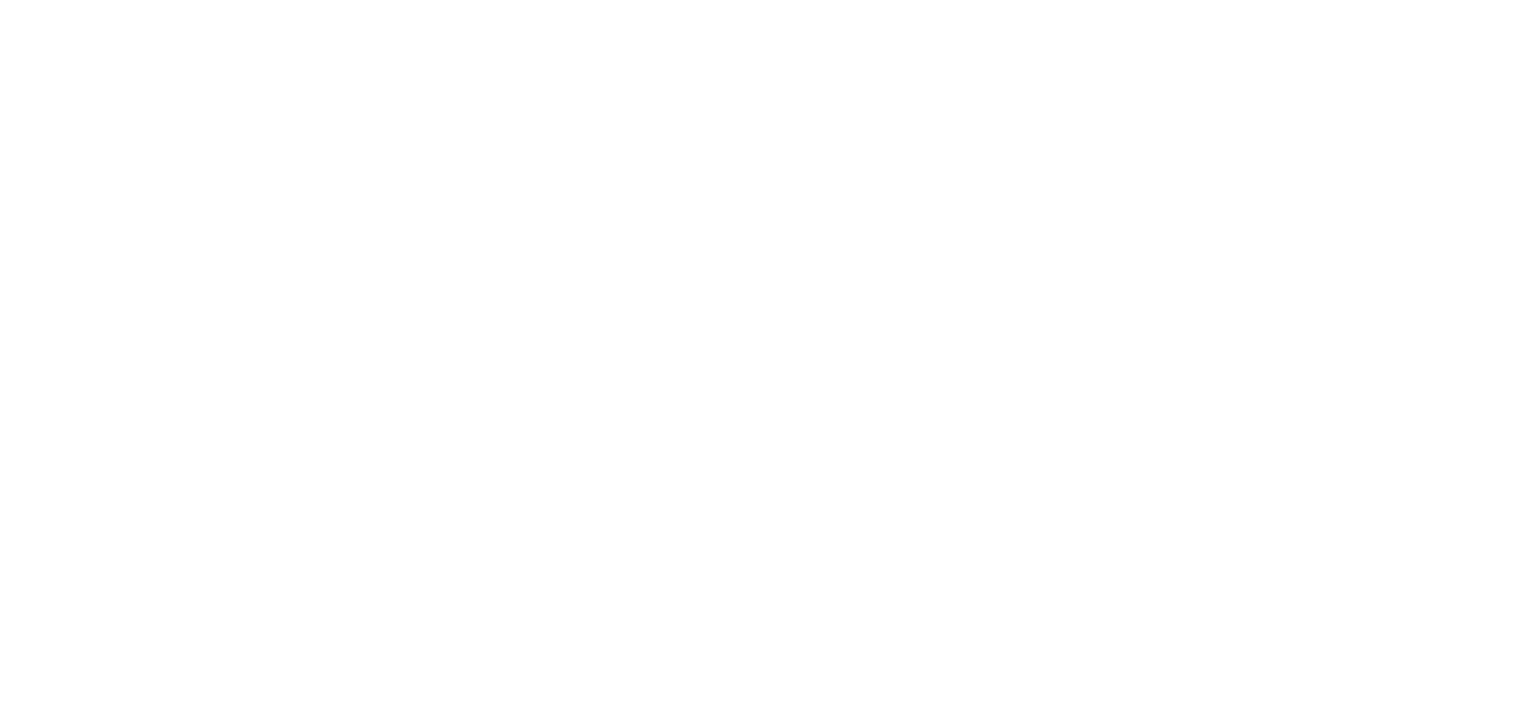 scroll, scrollTop: 0, scrollLeft: 0, axis: both 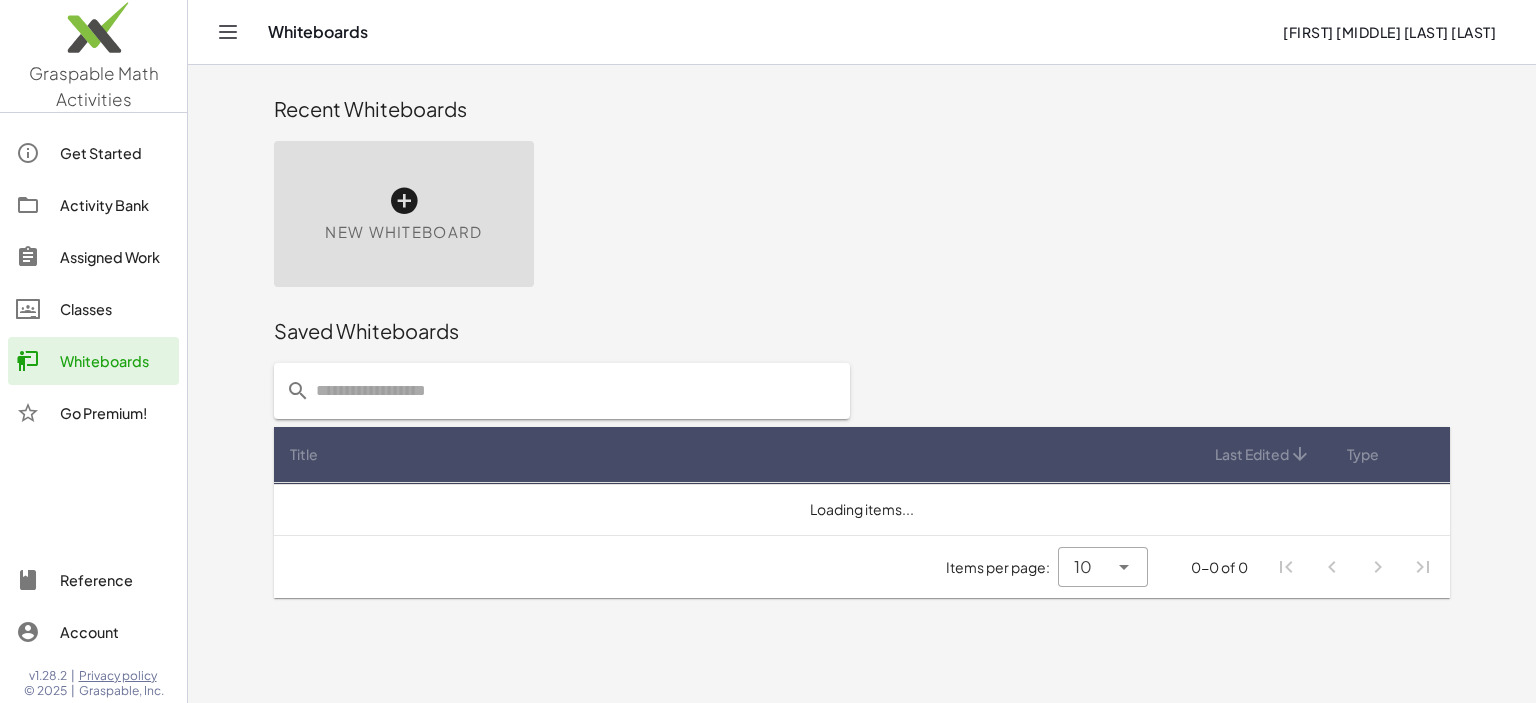 click on "New Whiteboard" at bounding box center [403, 232] 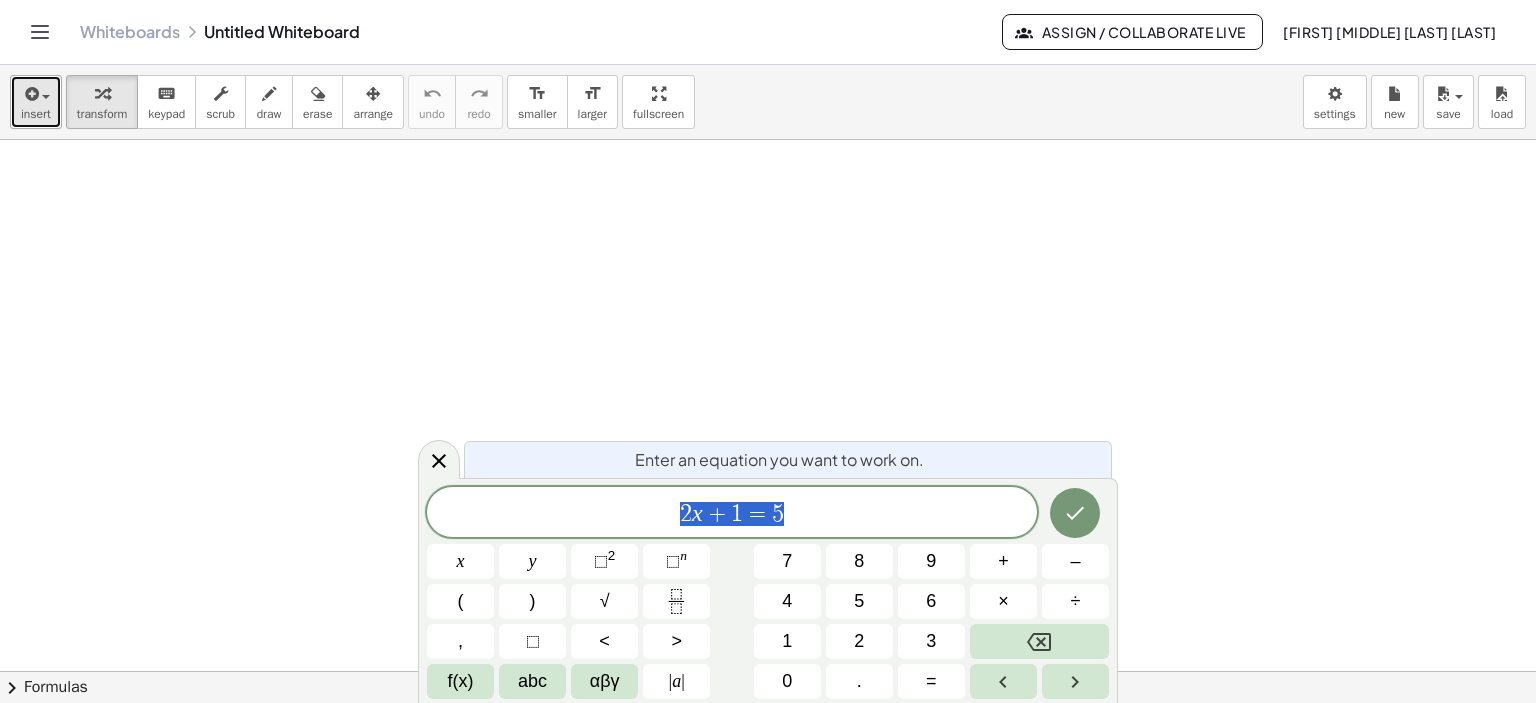 click on "insert" at bounding box center [36, 114] 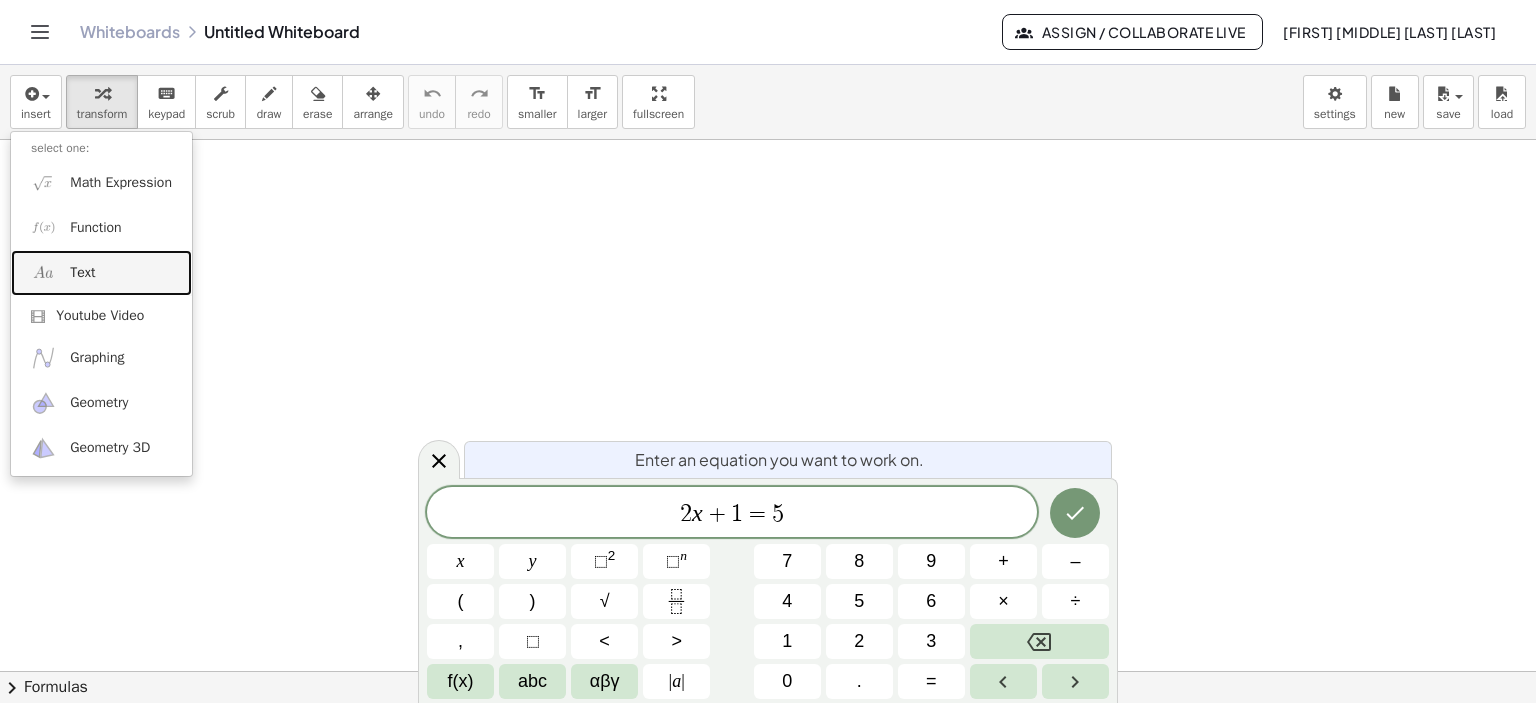 click on "Text" at bounding box center (82, 273) 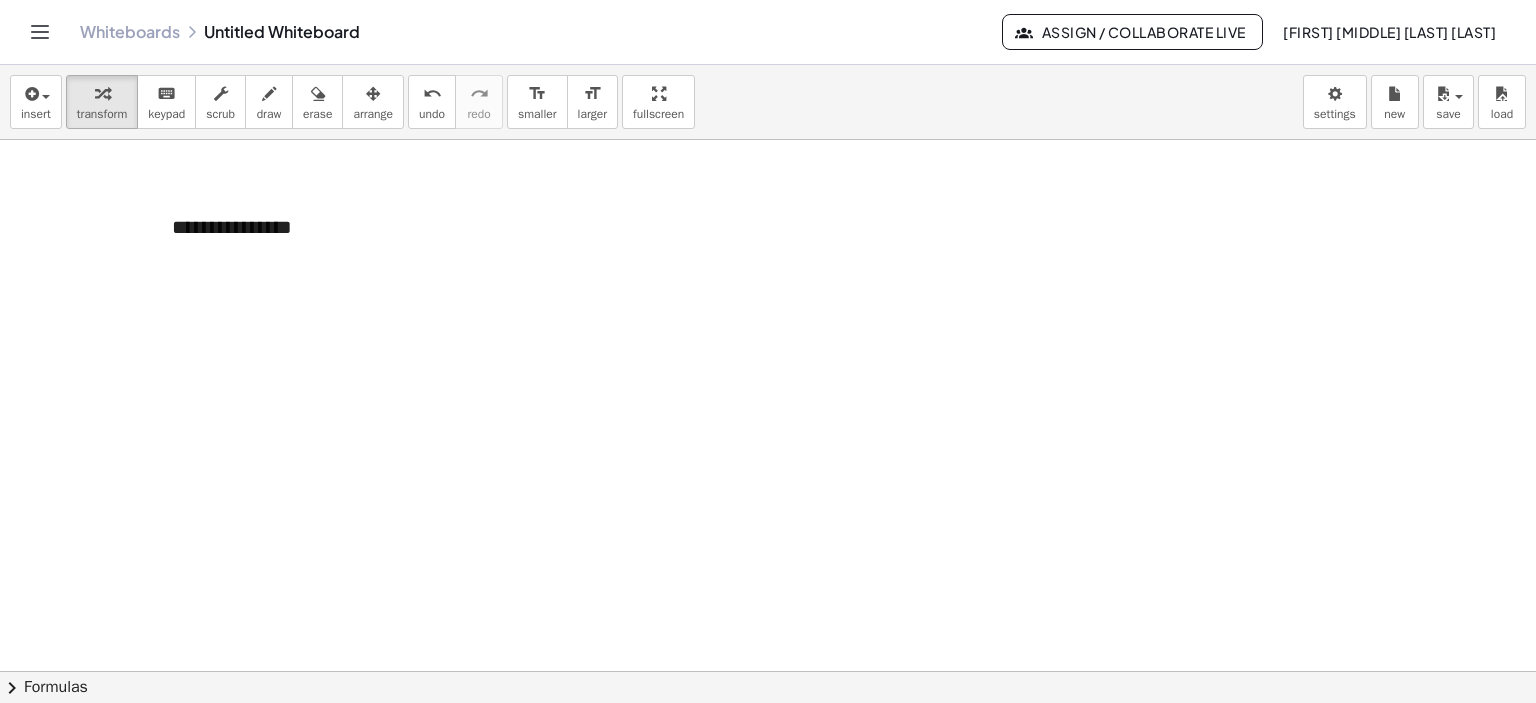type 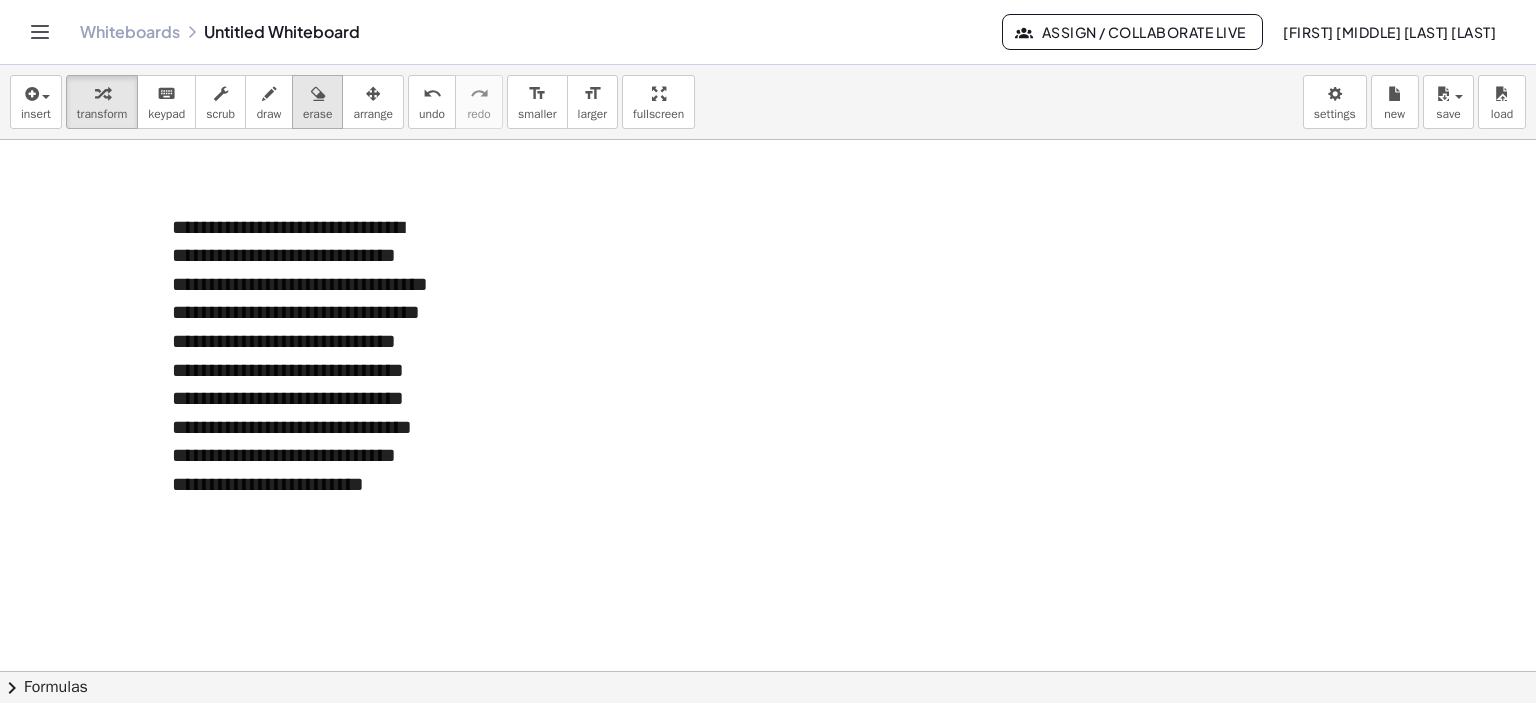 click at bounding box center (318, 94) 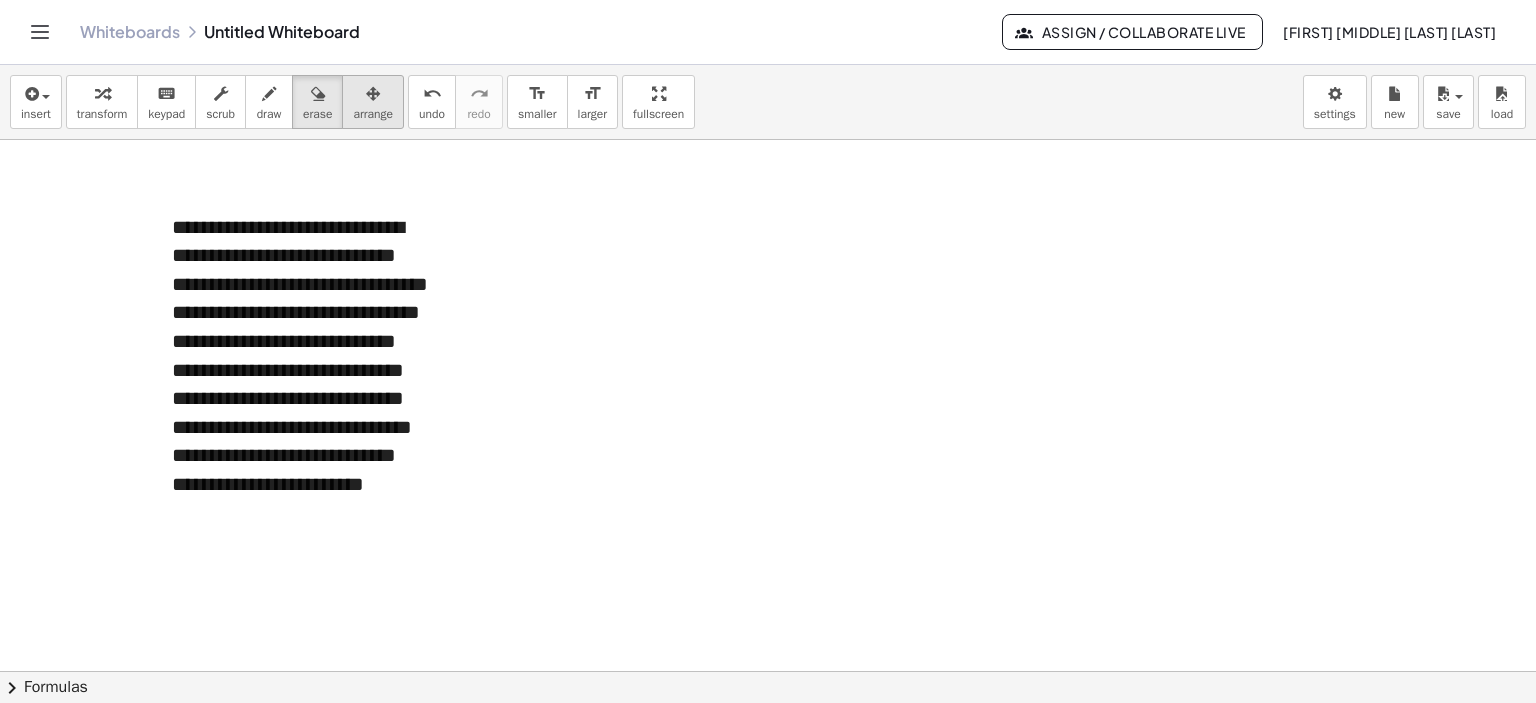 click at bounding box center [373, 94] 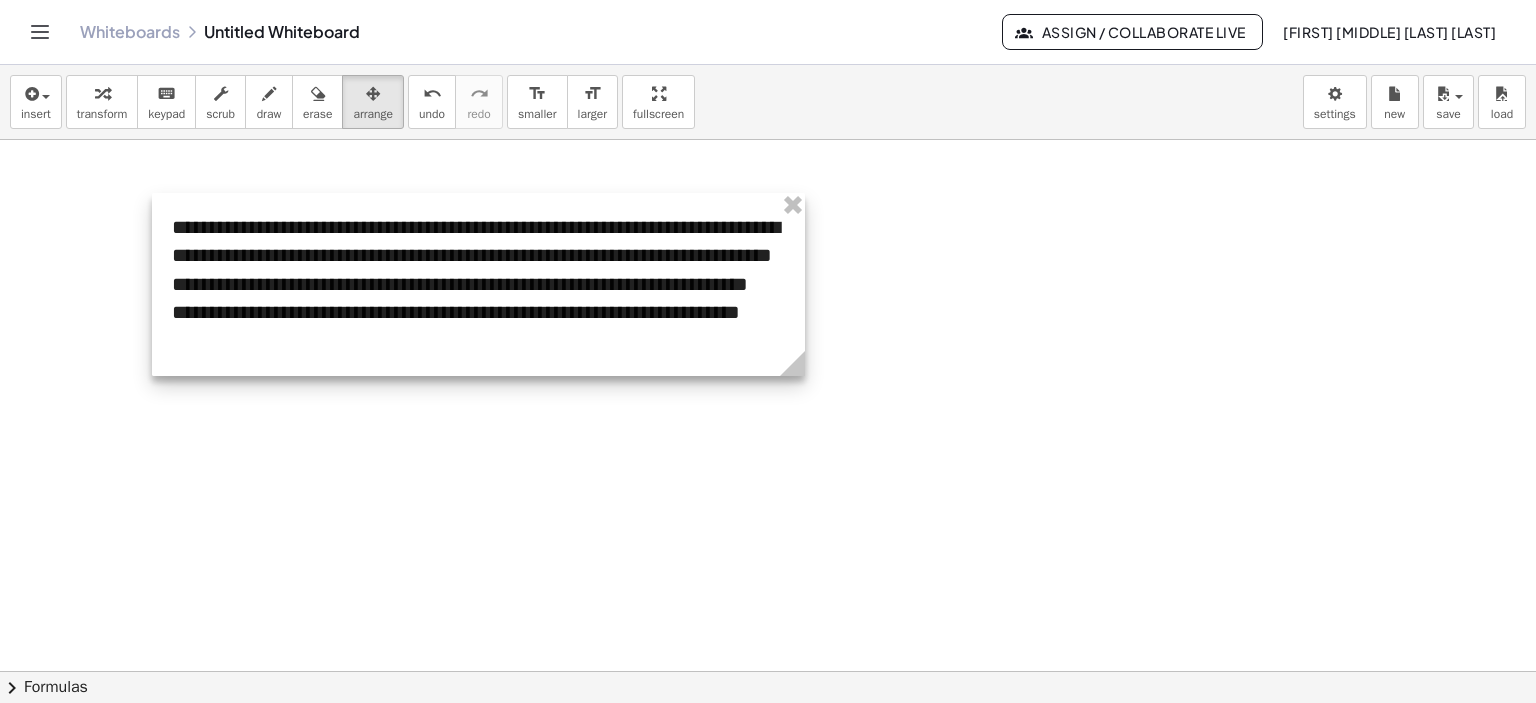 drag, startPoint x: 453, startPoint y: 561, endPoint x: 750, endPoint y: 399, distance: 338.30902 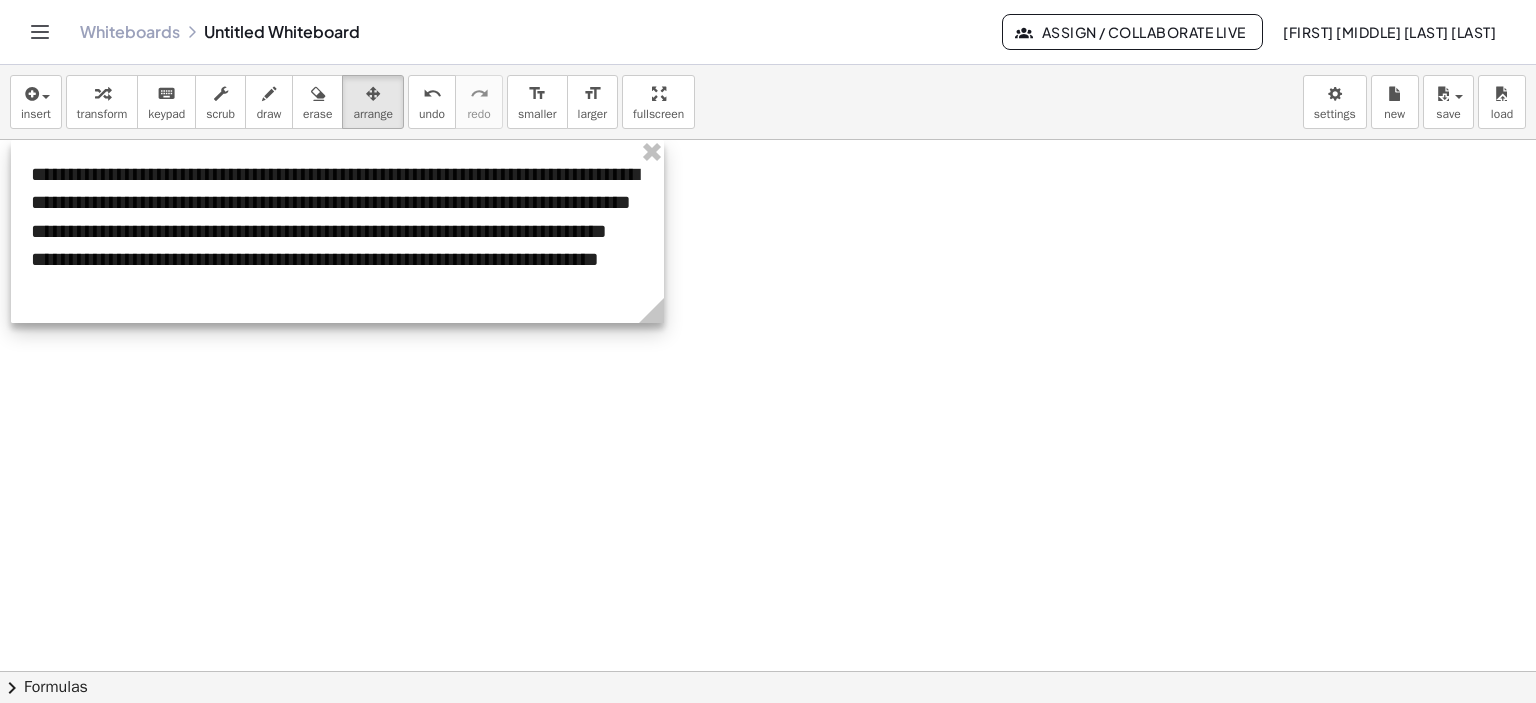 drag, startPoint x: 427, startPoint y: 273, endPoint x: 286, endPoint y: 210, distance: 154.43445 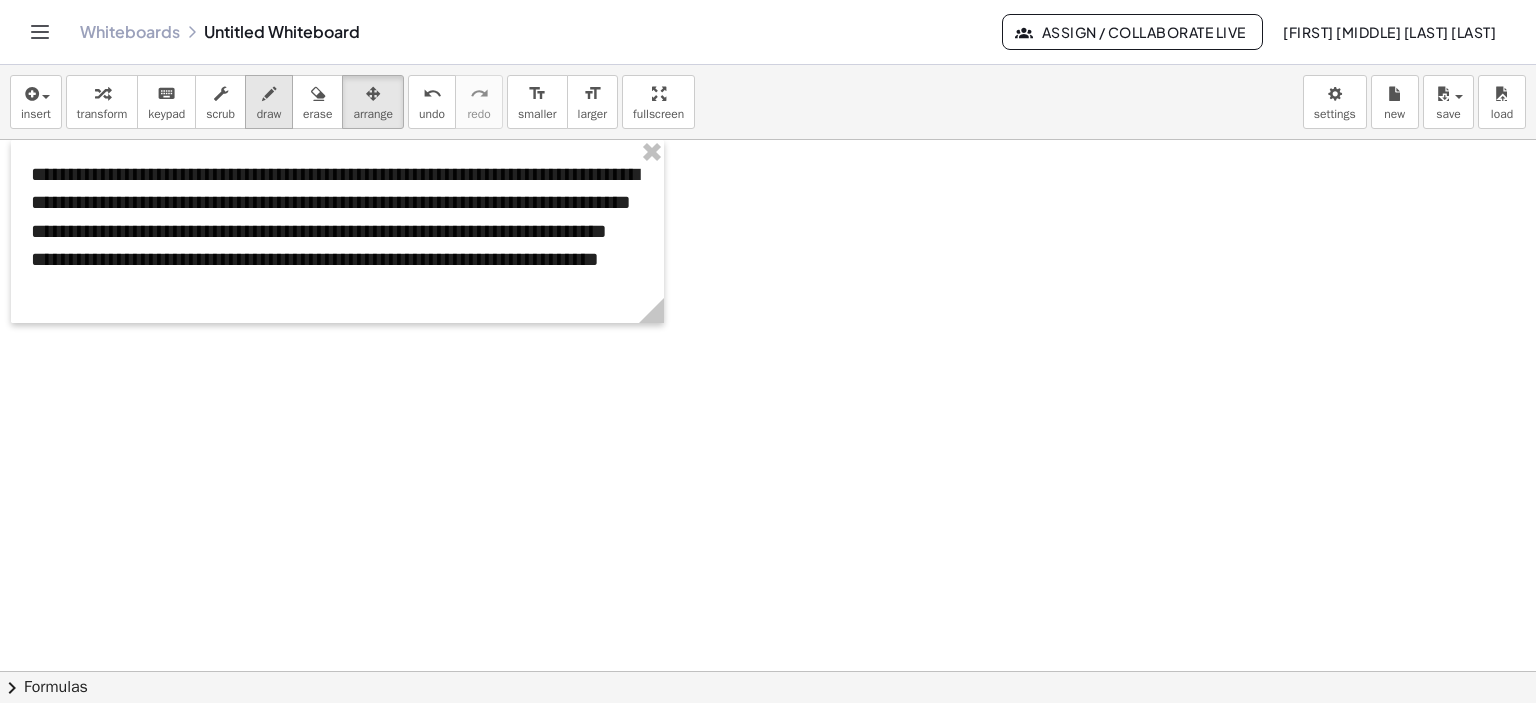 click at bounding box center (269, 93) 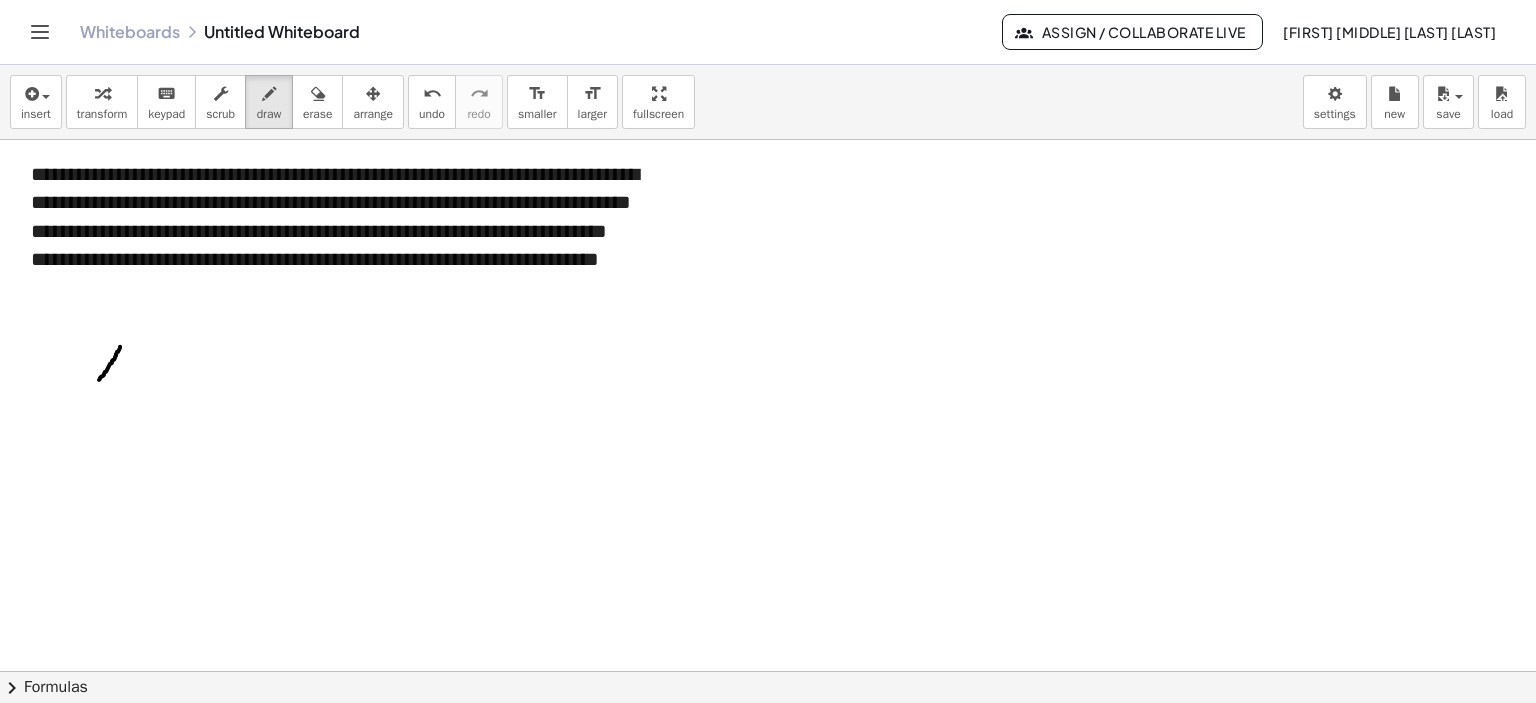drag, startPoint x: 120, startPoint y: 346, endPoint x: 84, endPoint y: 390, distance: 56.85068 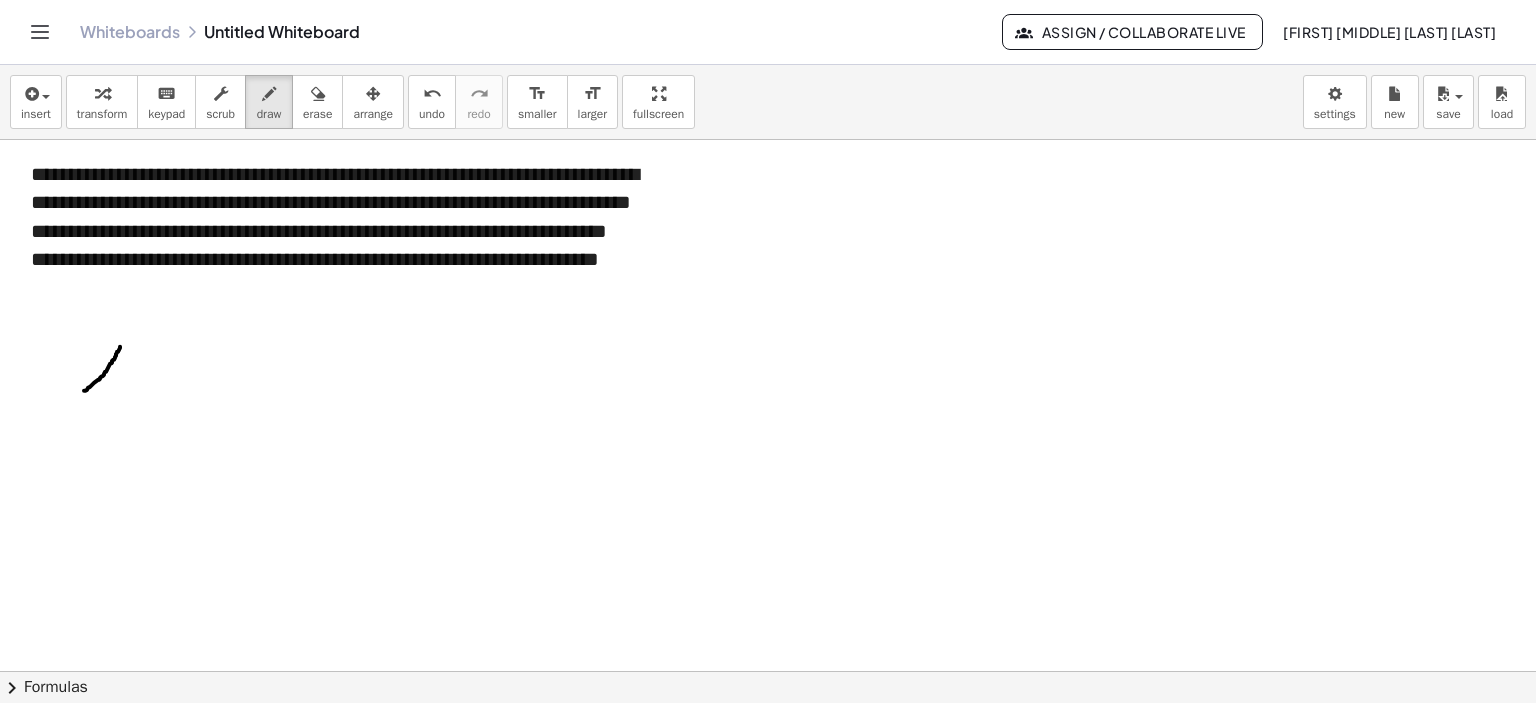 click at bounding box center (768, 672) 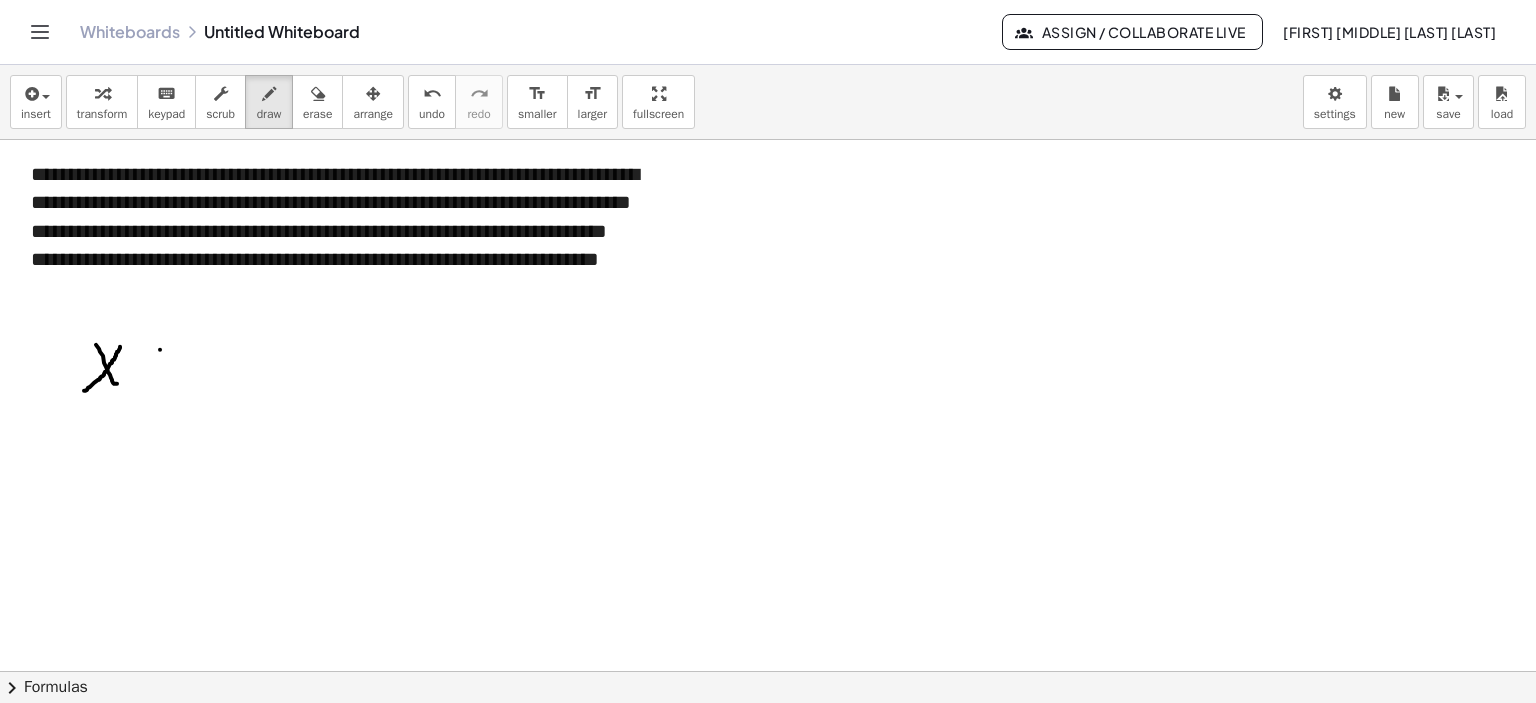 drag, startPoint x: 160, startPoint y: 349, endPoint x: 161, endPoint y: 378, distance: 29.017237 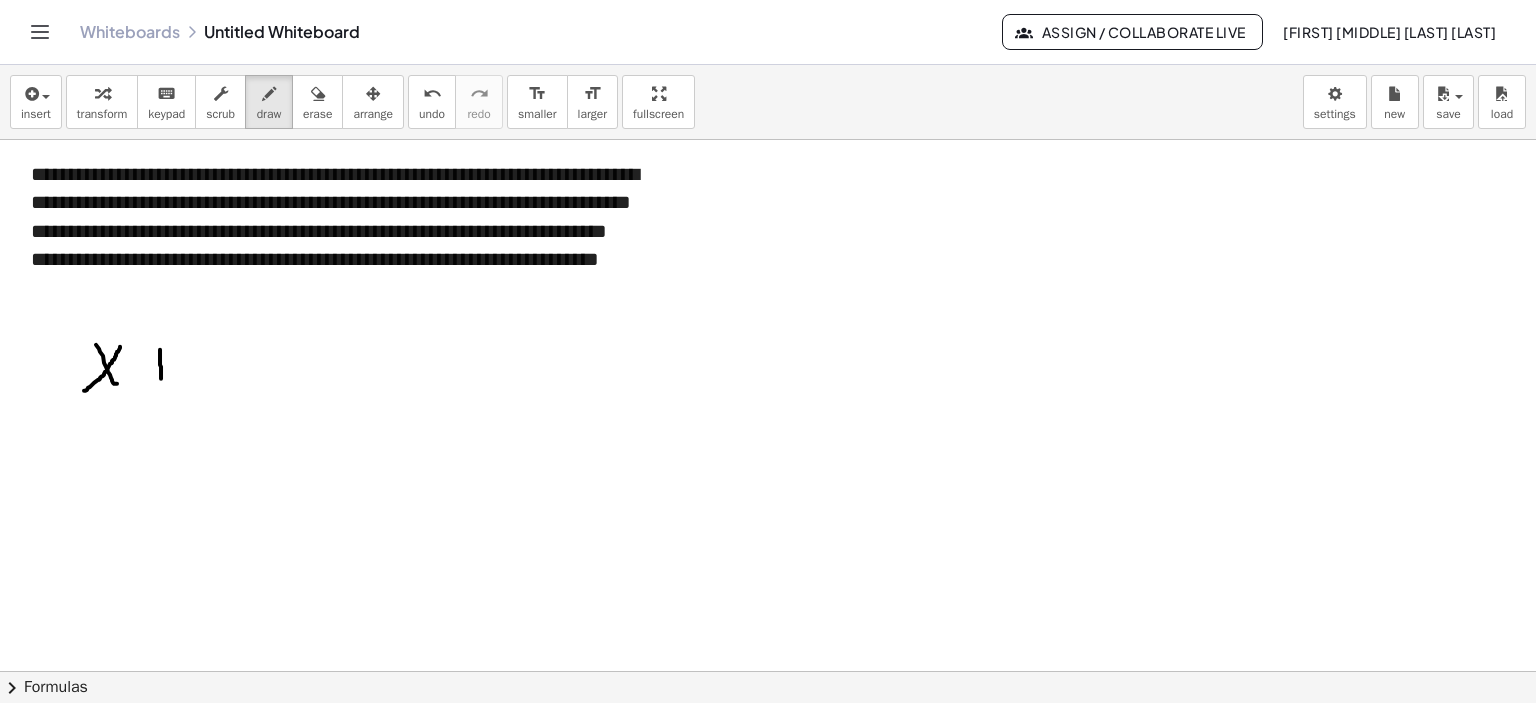 drag, startPoint x: 149, startPoint y: 367, endPoint x: 162, endPoint y: 367, distance: 13 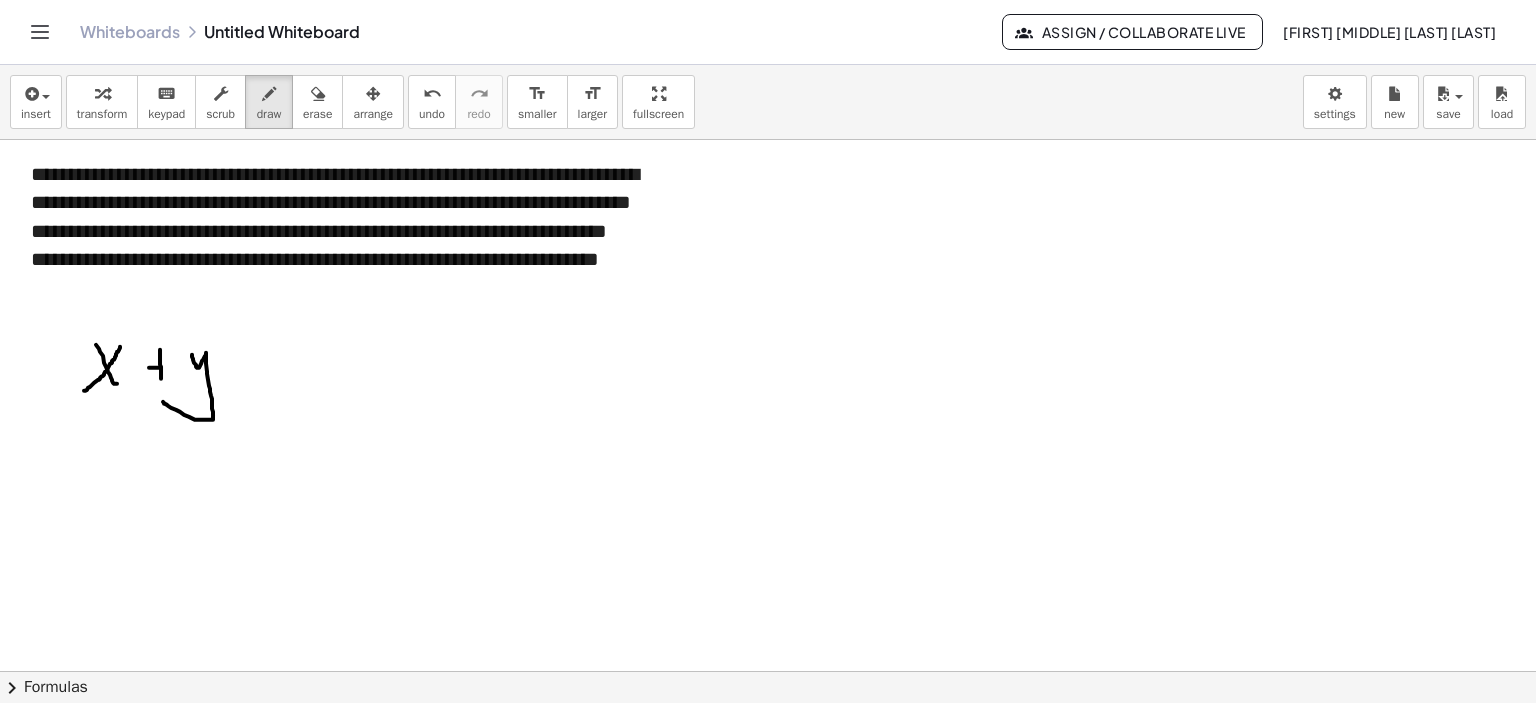 drag, startPoint x: 192, startPoint y: 354, endPoint x: 200, endPoint y: 375, distance: 22.472204 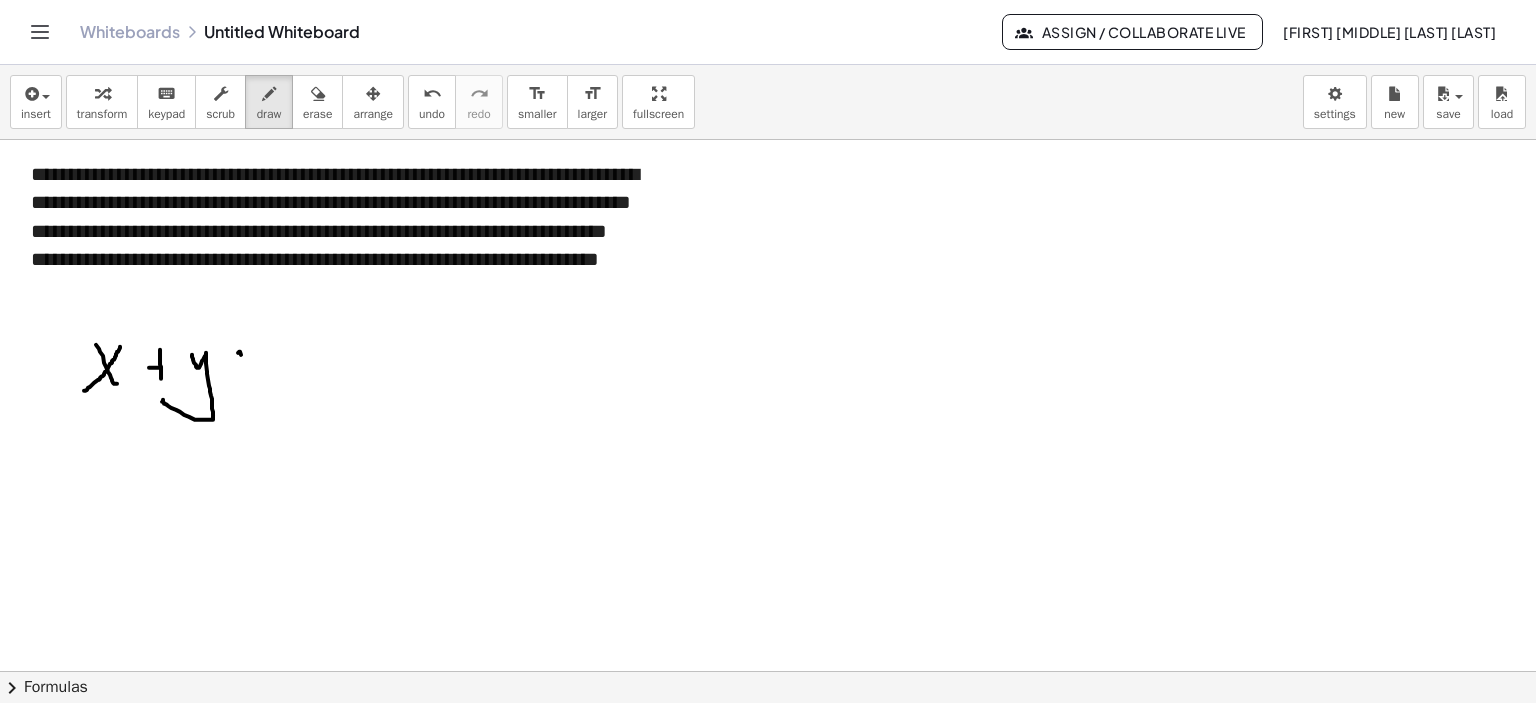 drag, startPoint x: 238, startPoint y: 352, endPoint x: 244, endPoint y: 373, distance: 21.84033 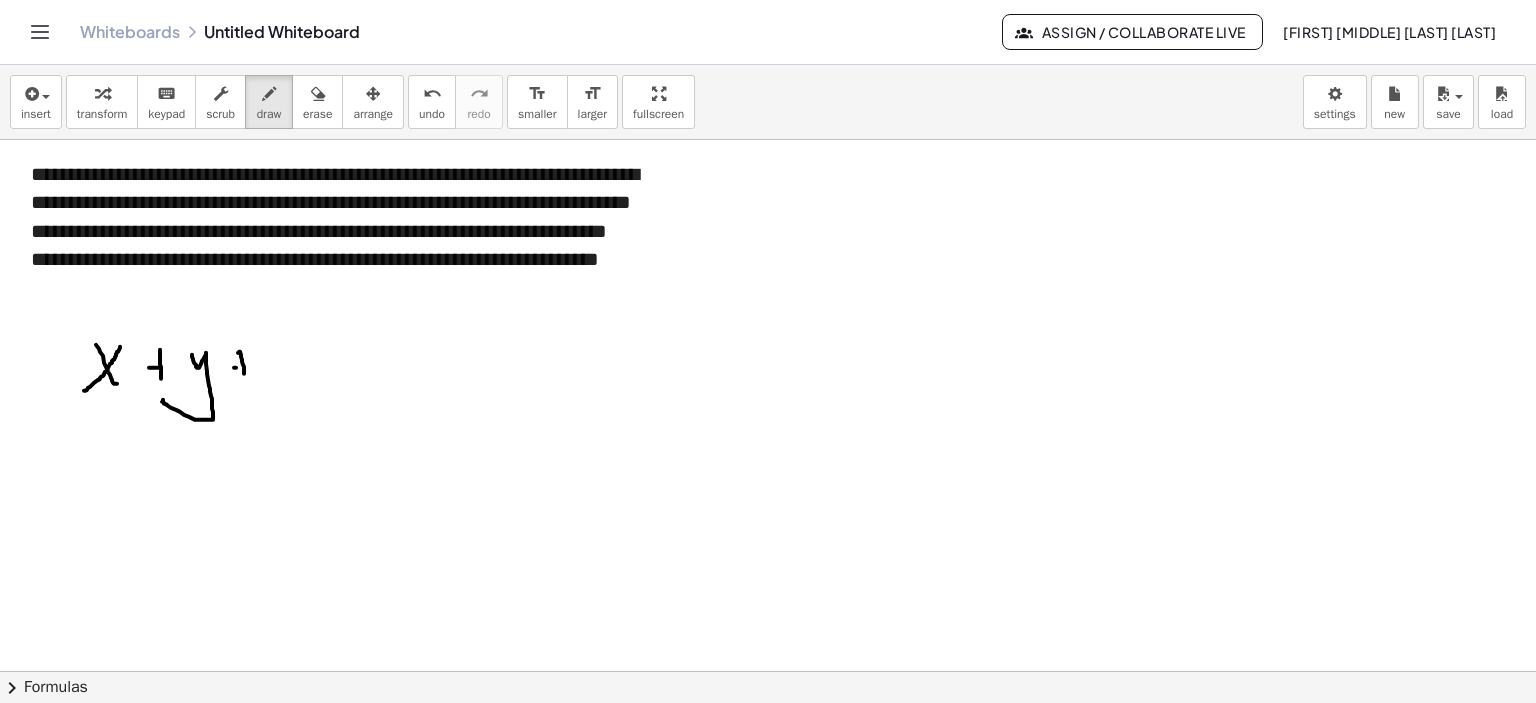 drag, startPoint x: 234, startPoint y: 367, endPoint x: 269, endPoint y: 365, distance: 35.057095 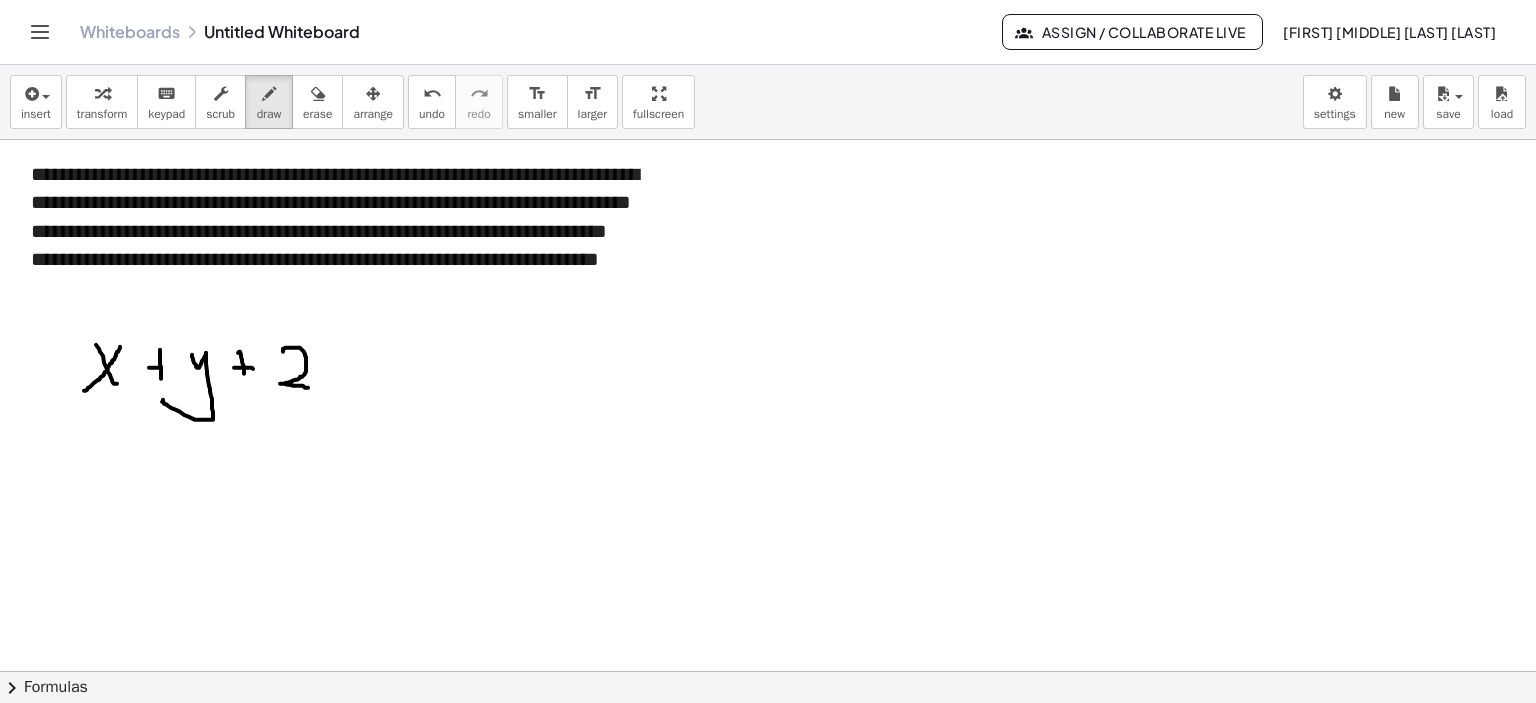 drag, startPoint x: 283, startPoint y: 351, endPoint x: 317, endPoint y: 388, distance: 50.24938 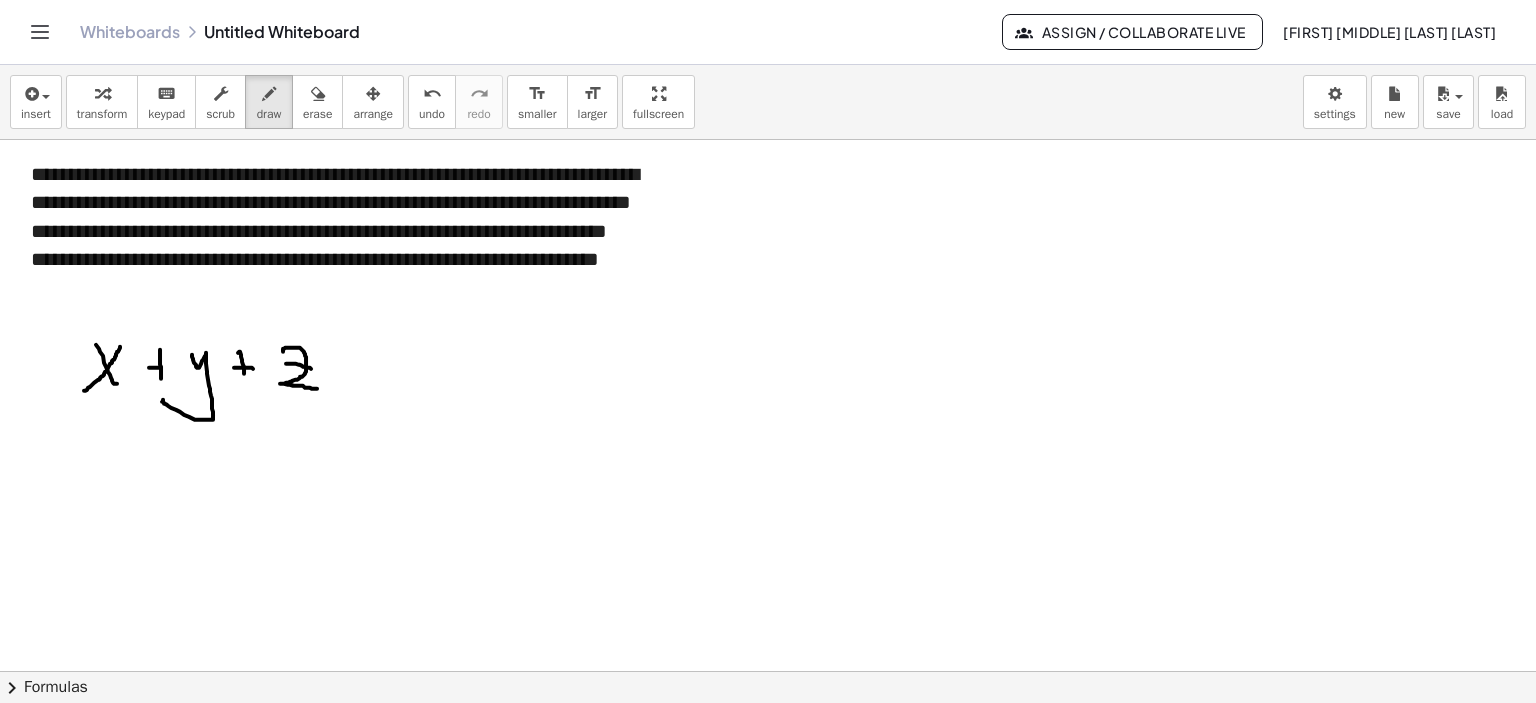 drag, startPoint x: 286, startPoint y: 363, endPoint x: 319, endPoint y: 371, distance: 33.955853 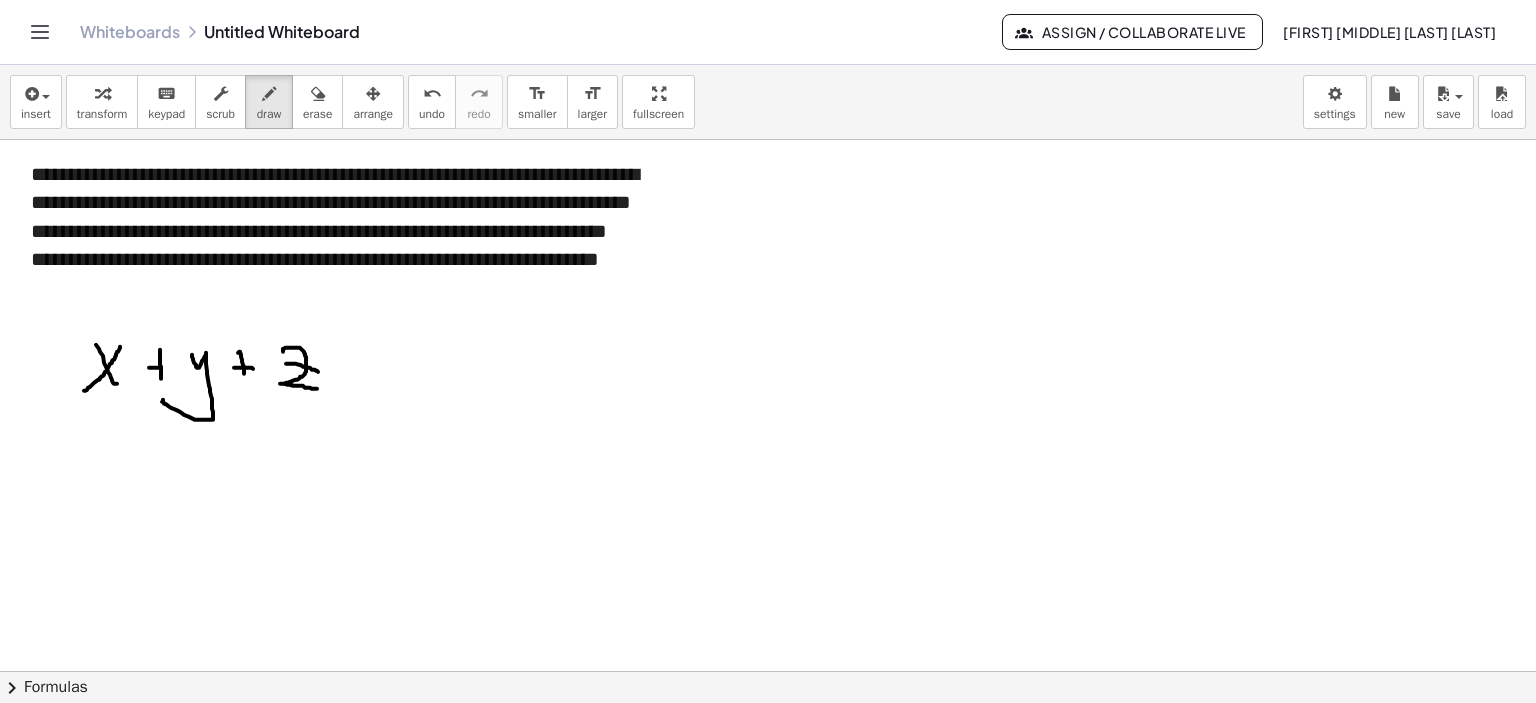 drag, startPoint x: 347, startPoint y: 373, endPoint x: 366, endPoint y: 373, distance: 19 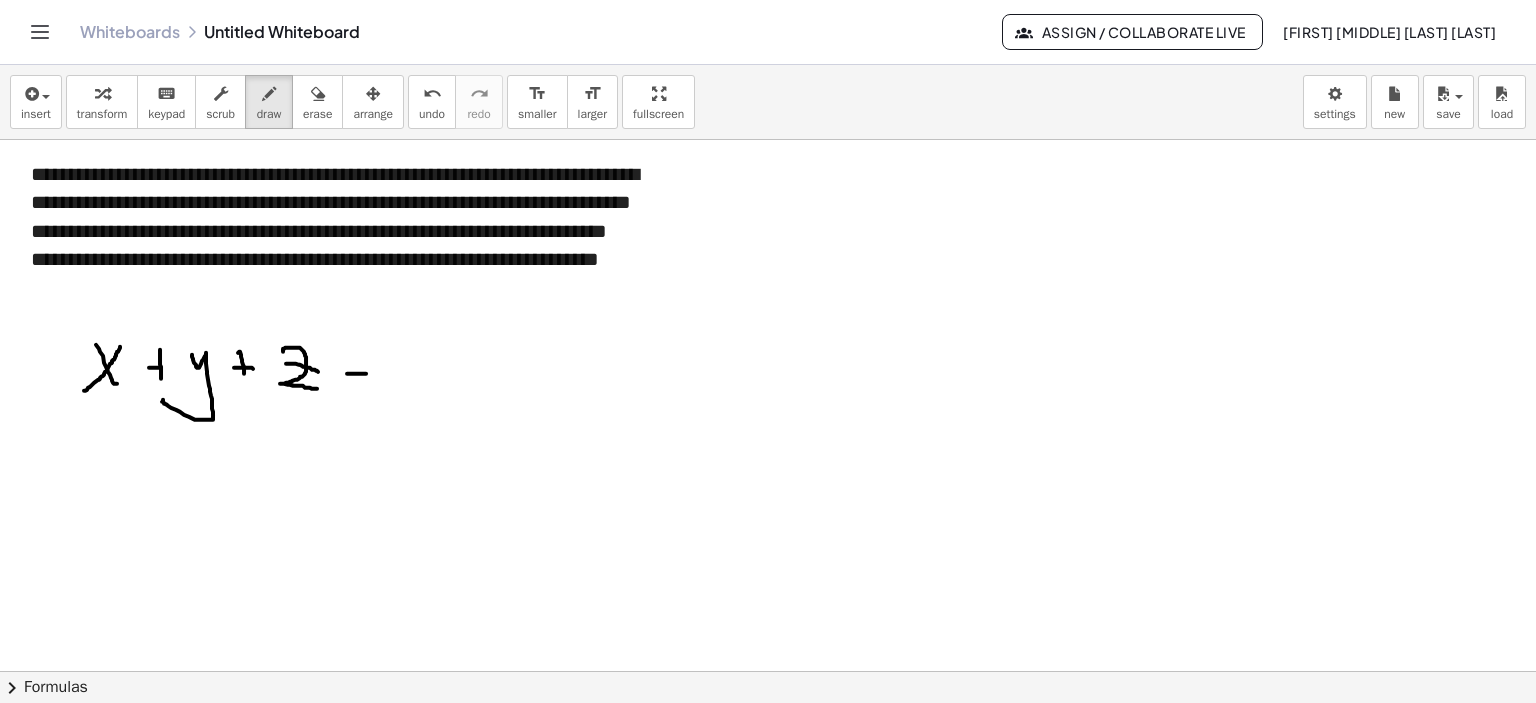 drag, startPoint x: 344, startPoint y: 380, endPoint x: 363, endPoint y: 383, distance: 19.235384 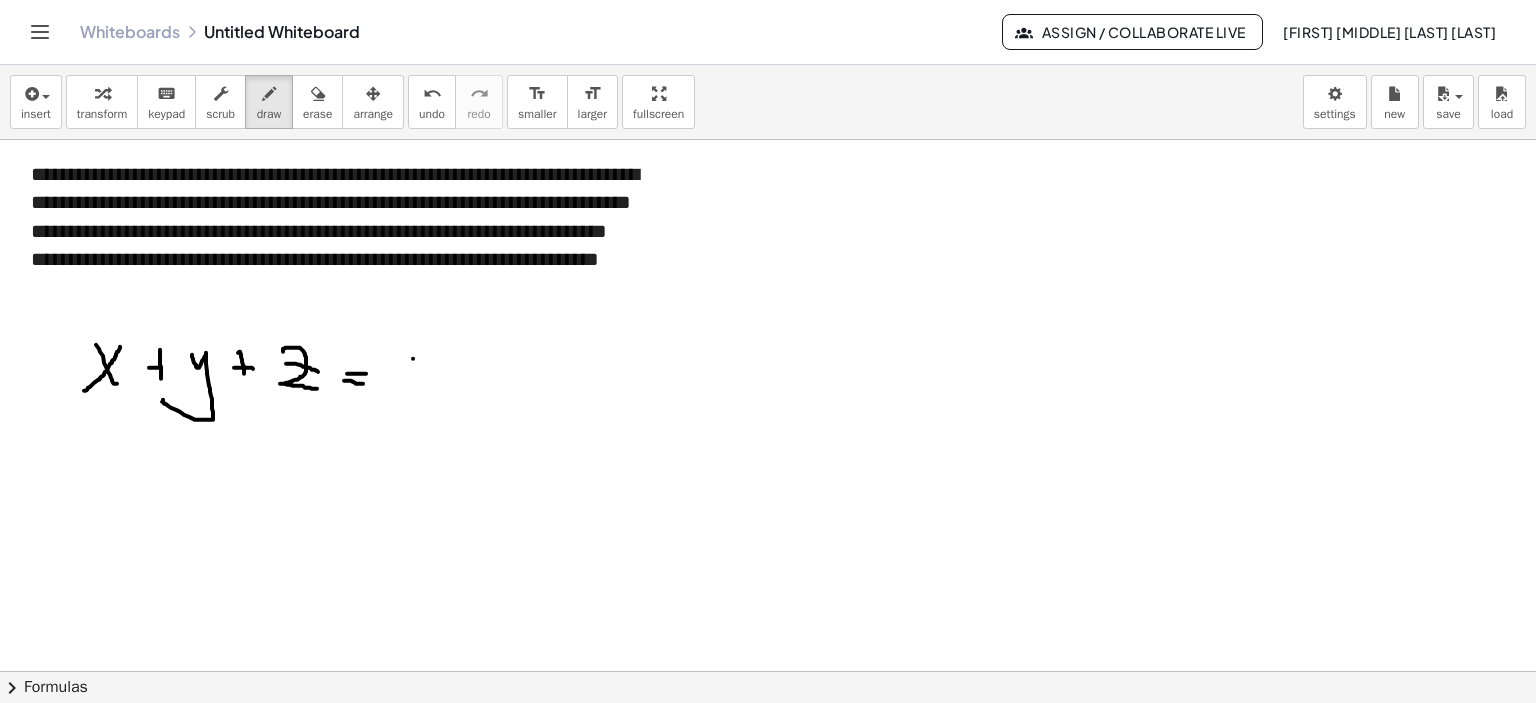 drag, startPoint x: 413, startPoint y: 358, endPoint x: 410, endPoint y: 396, distance: 38.118237 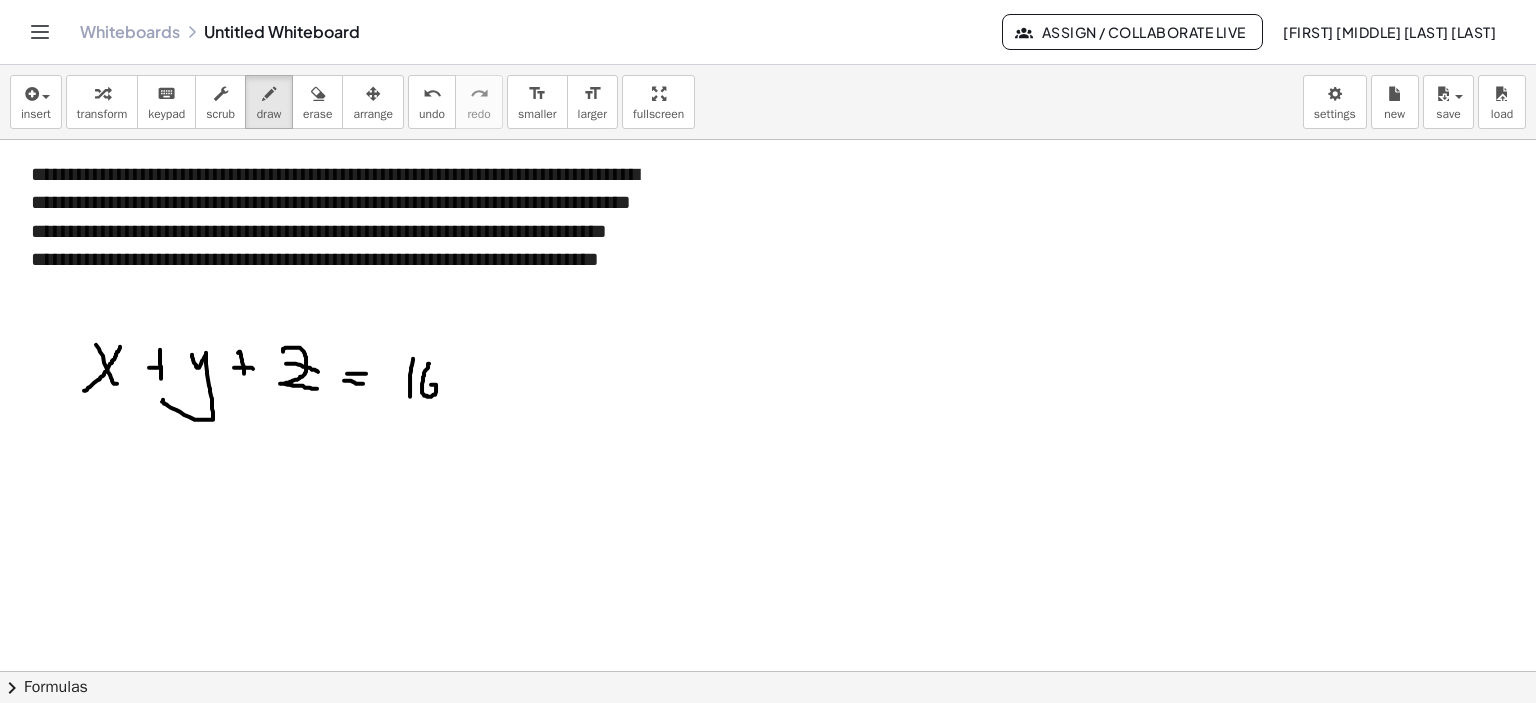 drag, startPoint x: 429, startPoint y: 363, endPoint x: 437, endPoint y: 378, distance: 17 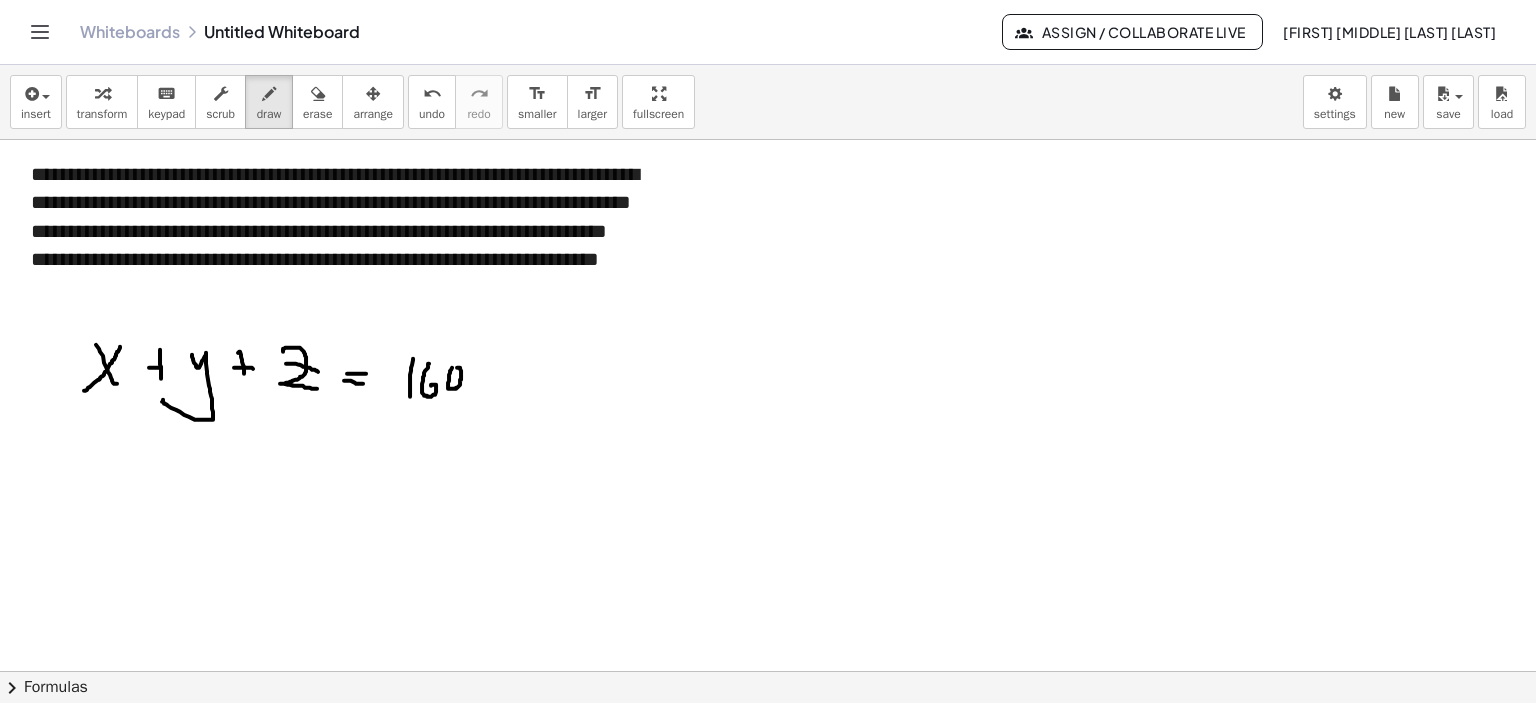 click at bounding box center [768, 672] 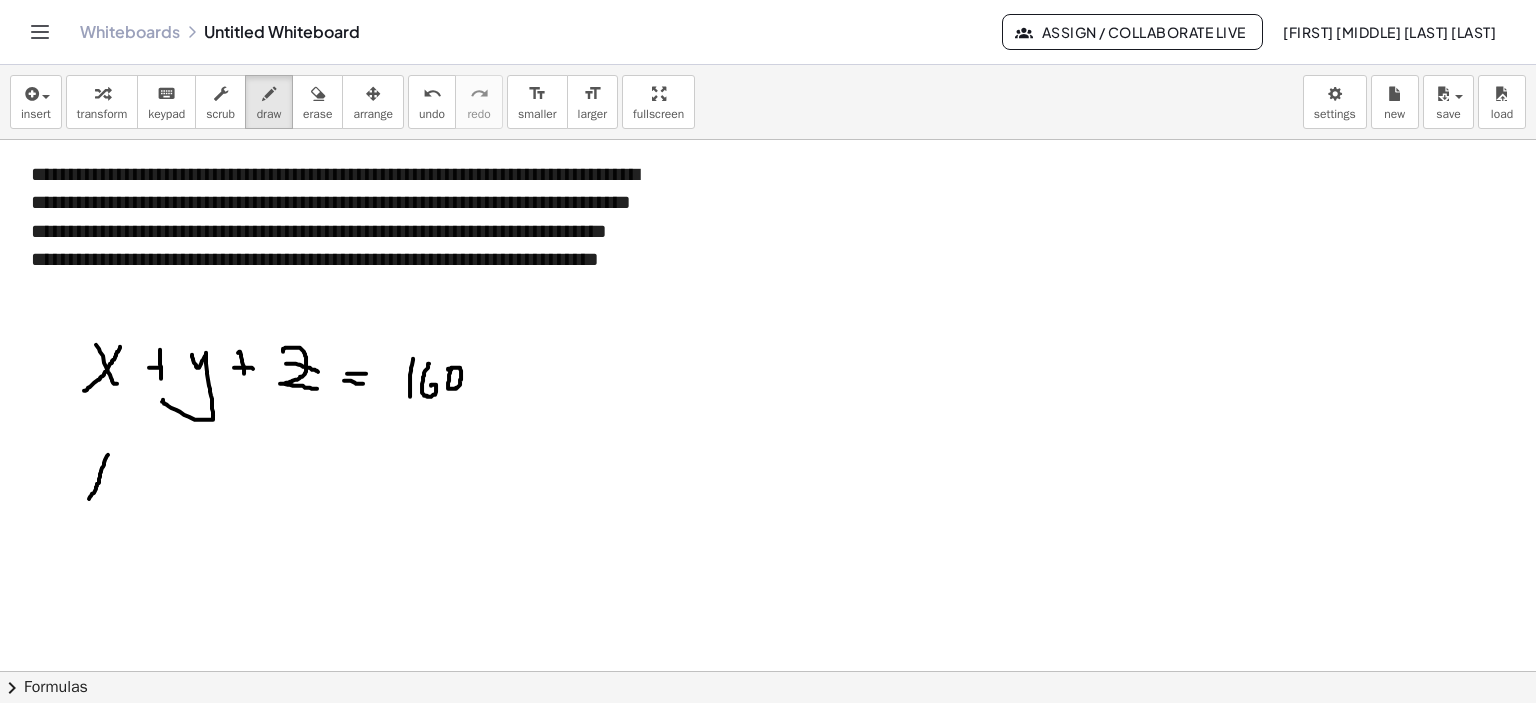 drag, startPoint x: 108, startPoint y: 454, endPoint x: 80, endPoint y: 483, distance: 40.311287 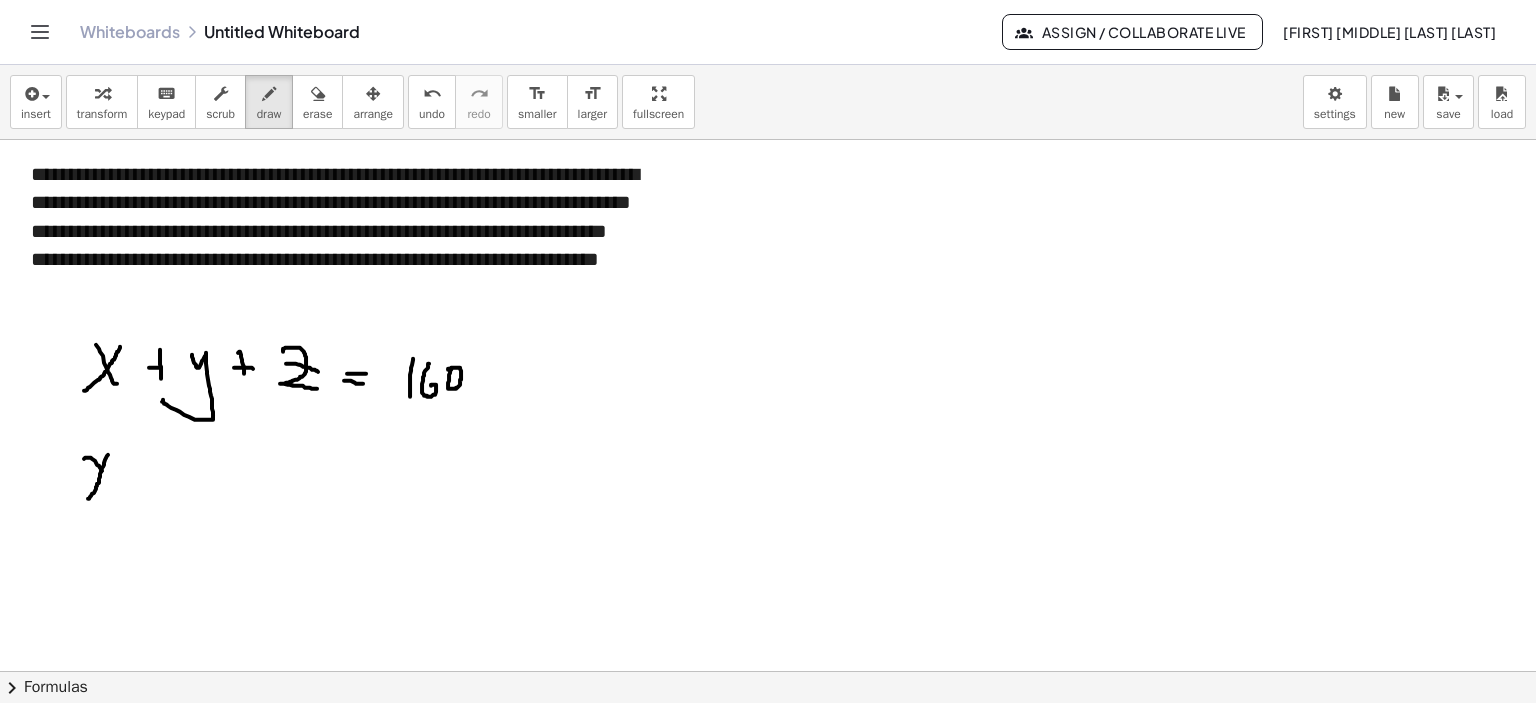 drag, startPoint x: 86, startPoint y: 457, endPoint x: 109, endPoint y: 486, distance: 37.01351 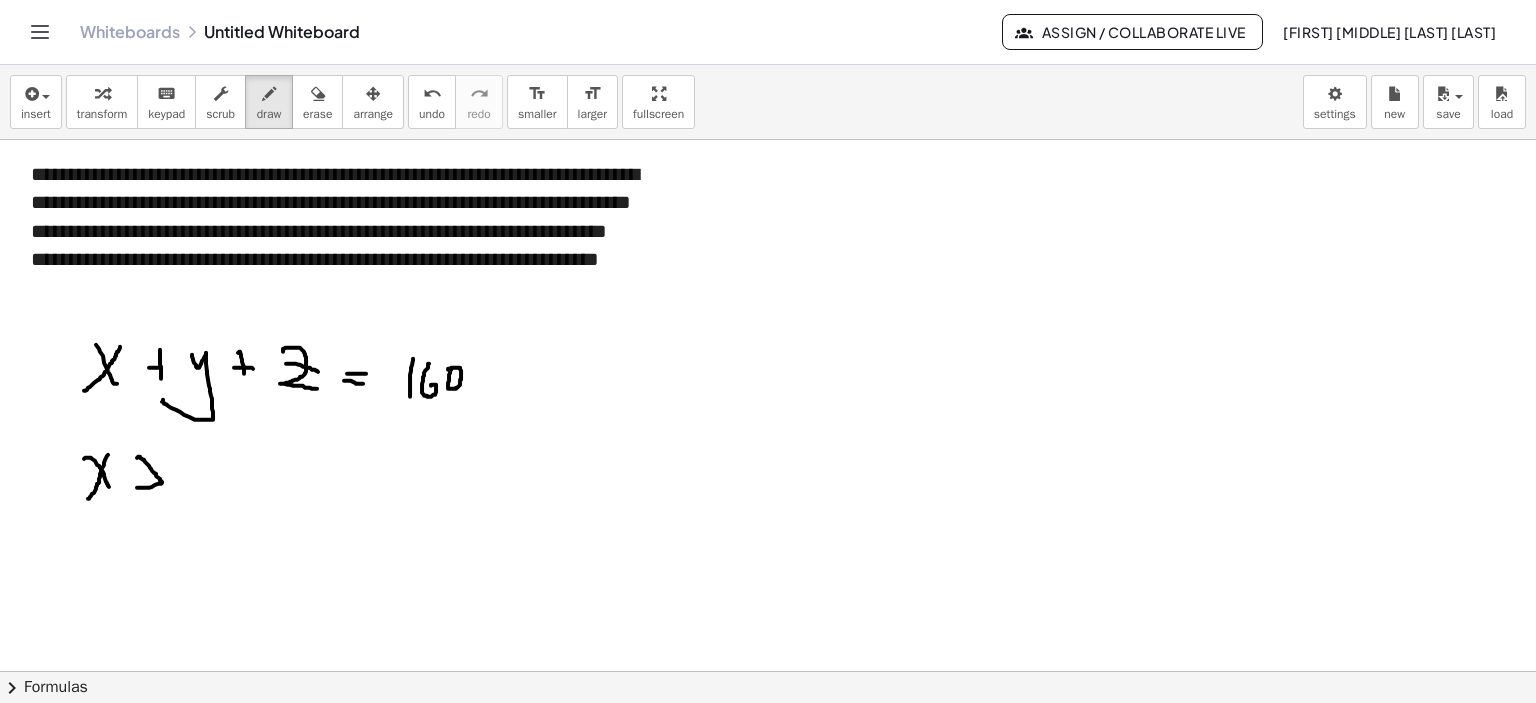 drag, startPoint x: 137, startPoint y: 457, endPoint x: 137, endPoint y: 487, distance: 30 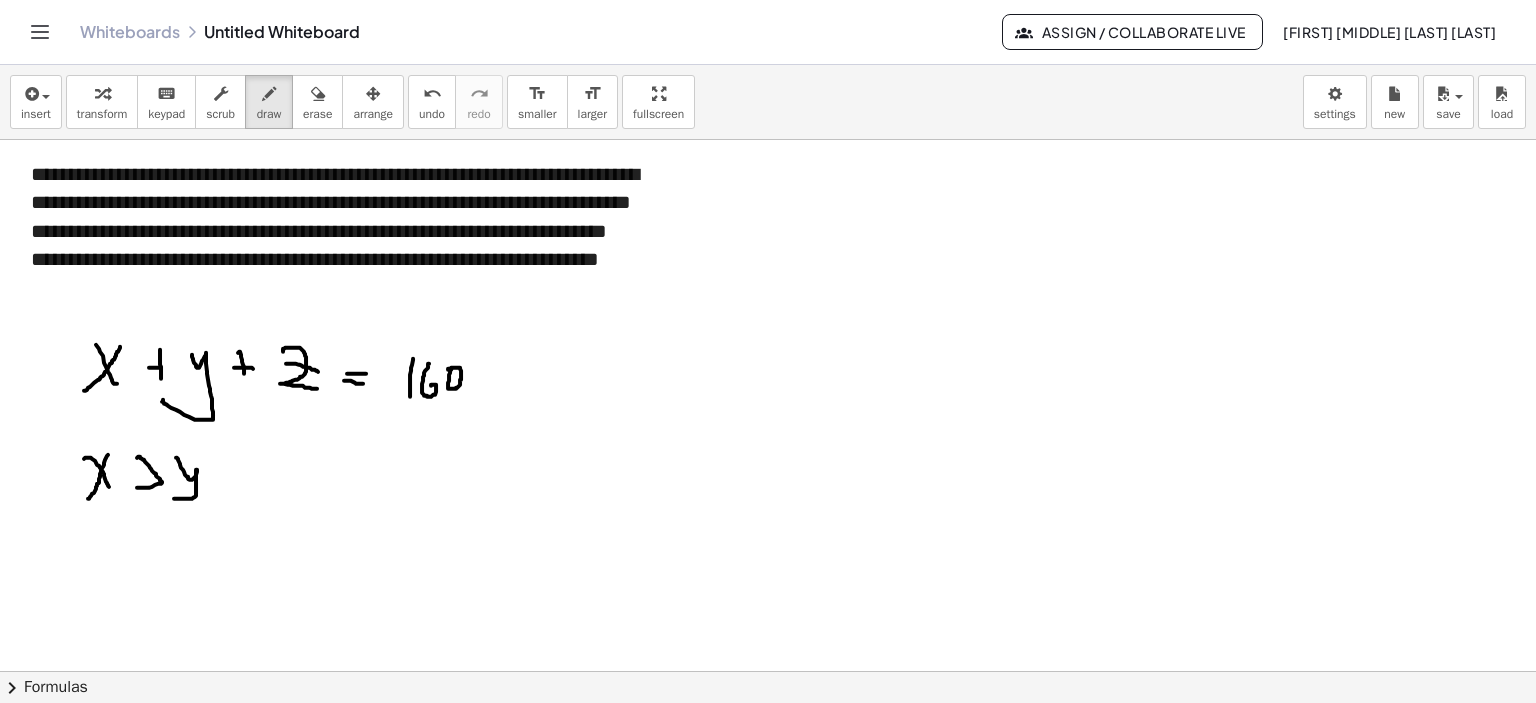 drag, startPoint x: 176, startPoint y: 457, endPoint x: 174, endPoint y: 498, distance: 41.04875 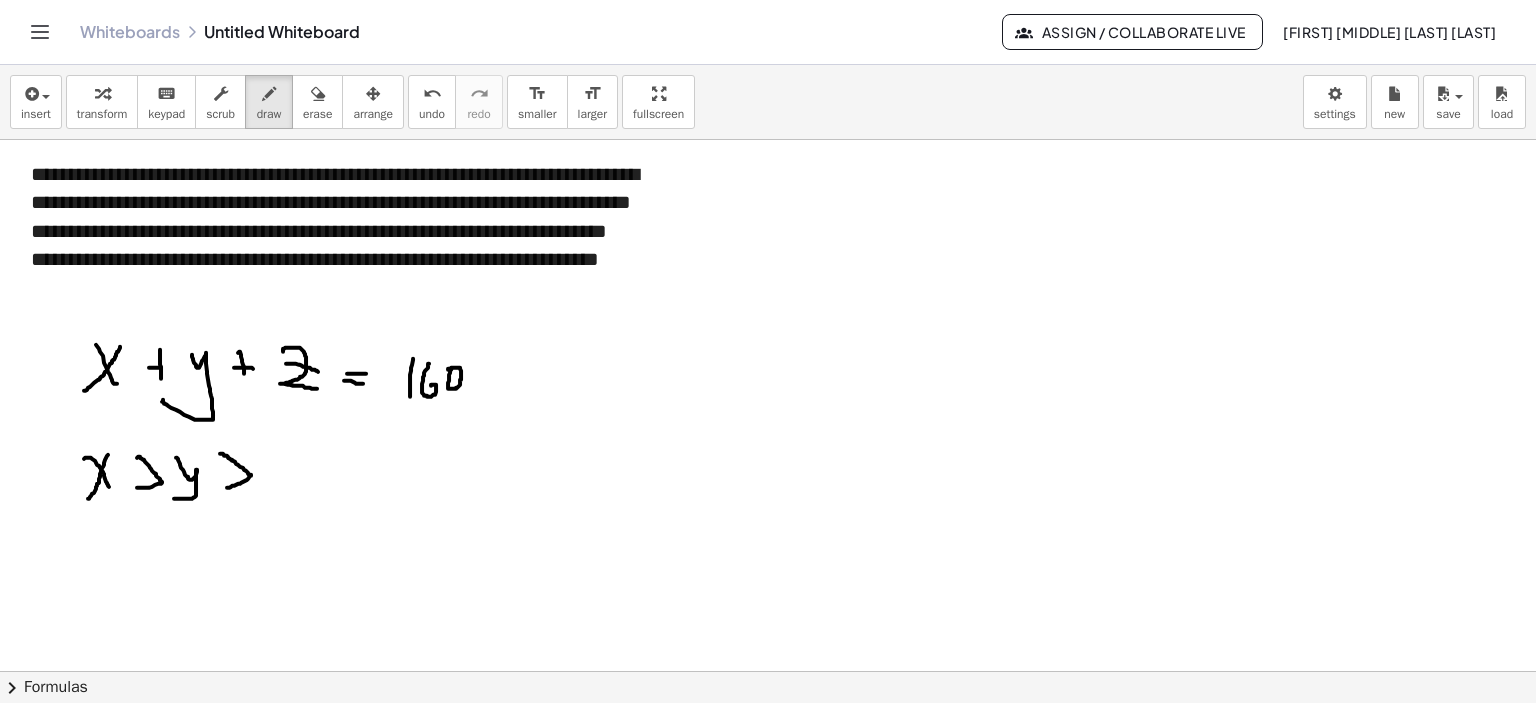 drag, startPoint x: 220, startPoint y: 453, endPoint x: 227, endPoint y: 487, distance: 34.713108 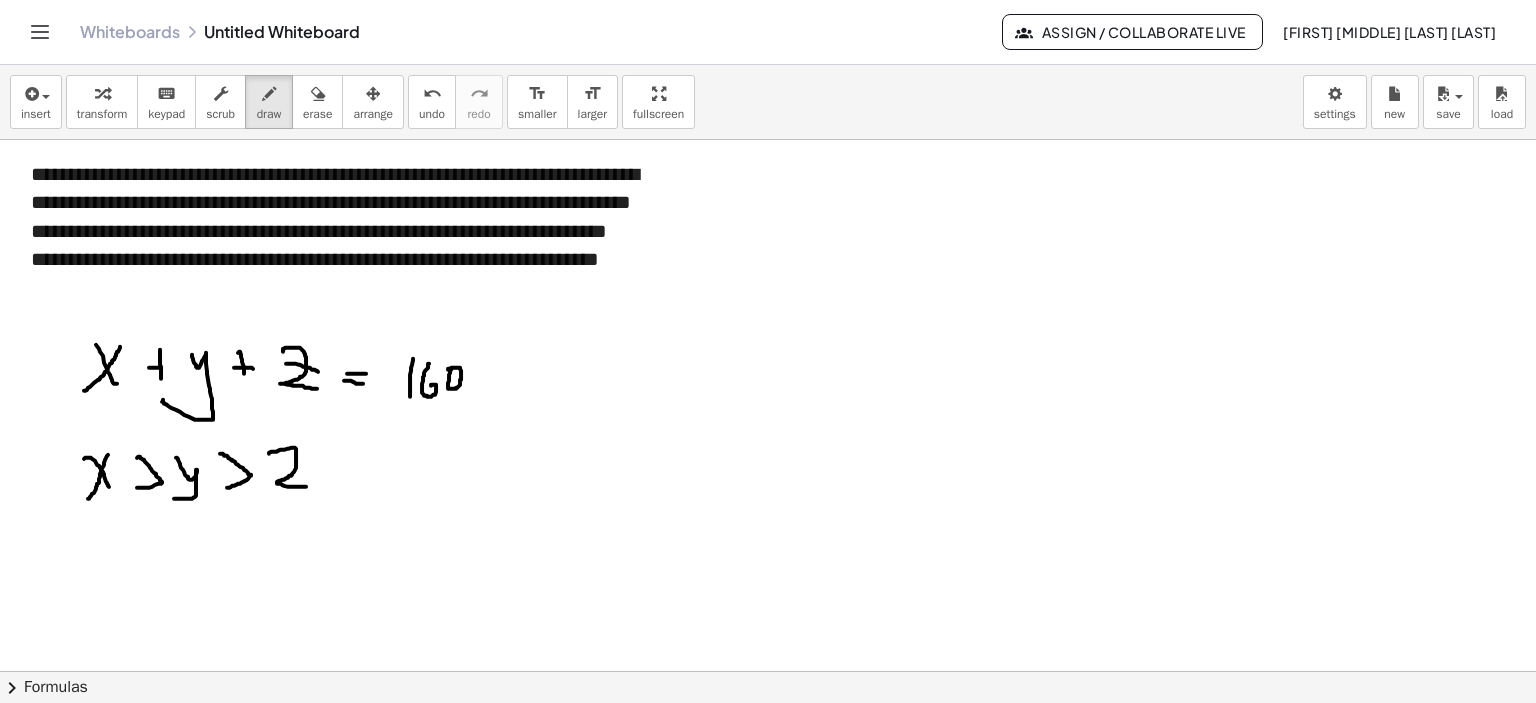 drag, startPoint x: 291, startPoint y: 447, endPoint x: 306, endPoint y: 486, distance: 41.785164 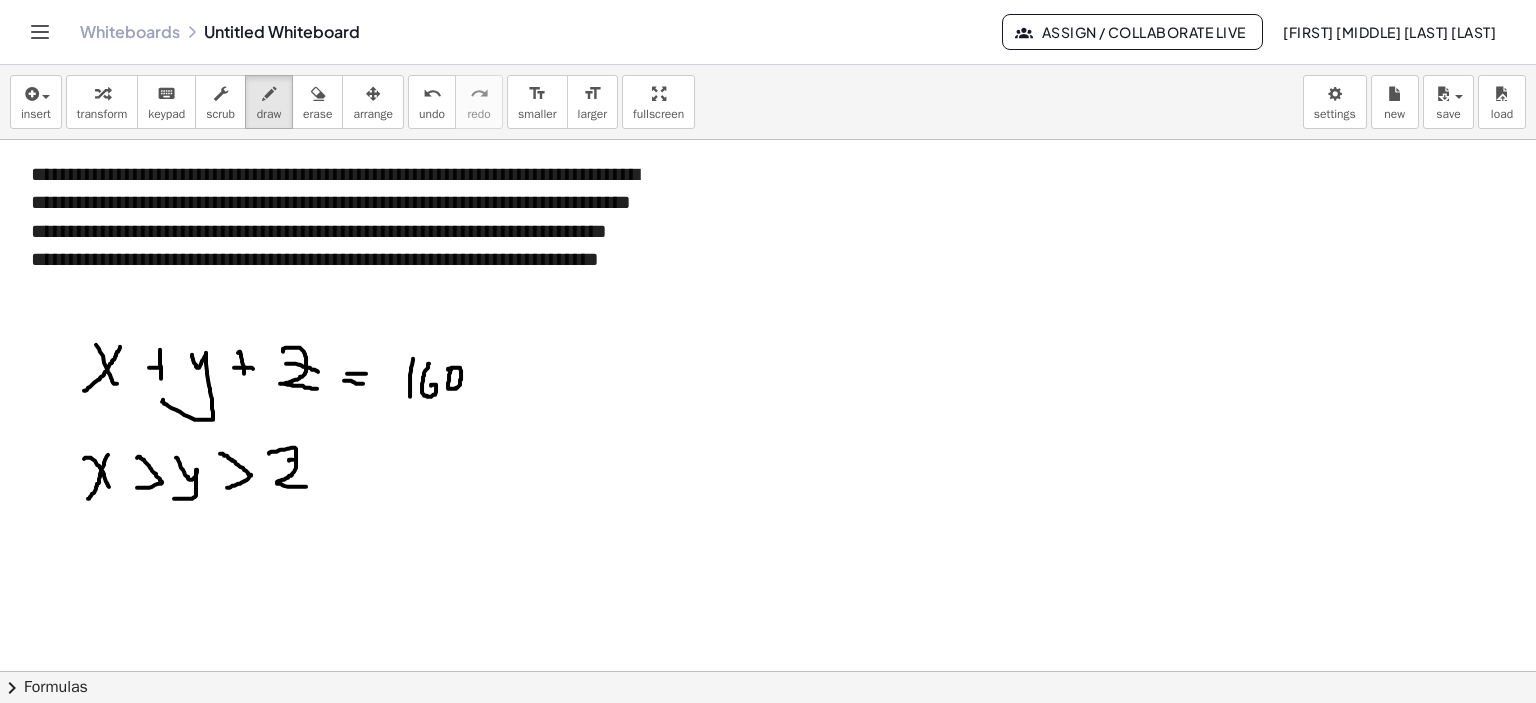 drag, startPoint x: 289, startPoint y: 460, endPoint x: 304, endPoint y: 470, distance: 18.027756 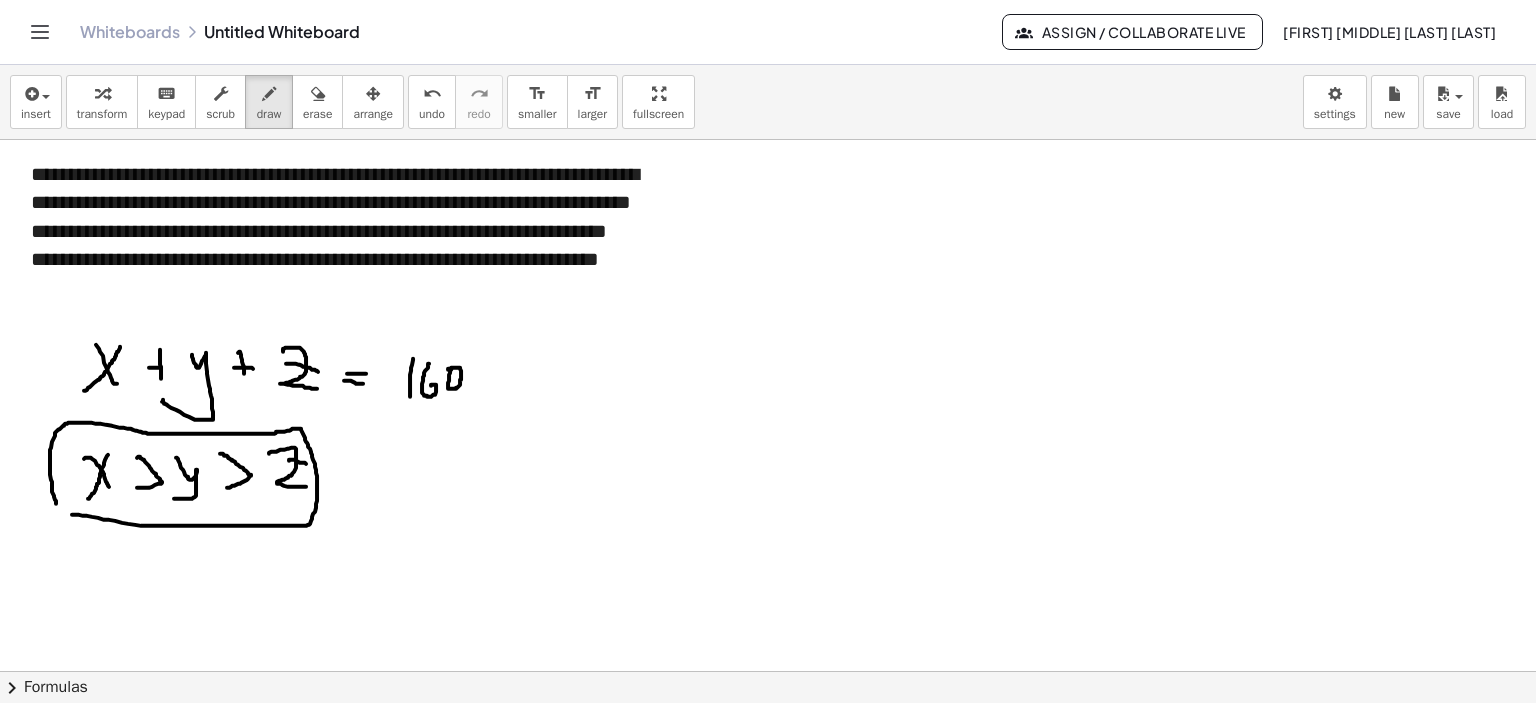 click at bounding box center (768, 672) 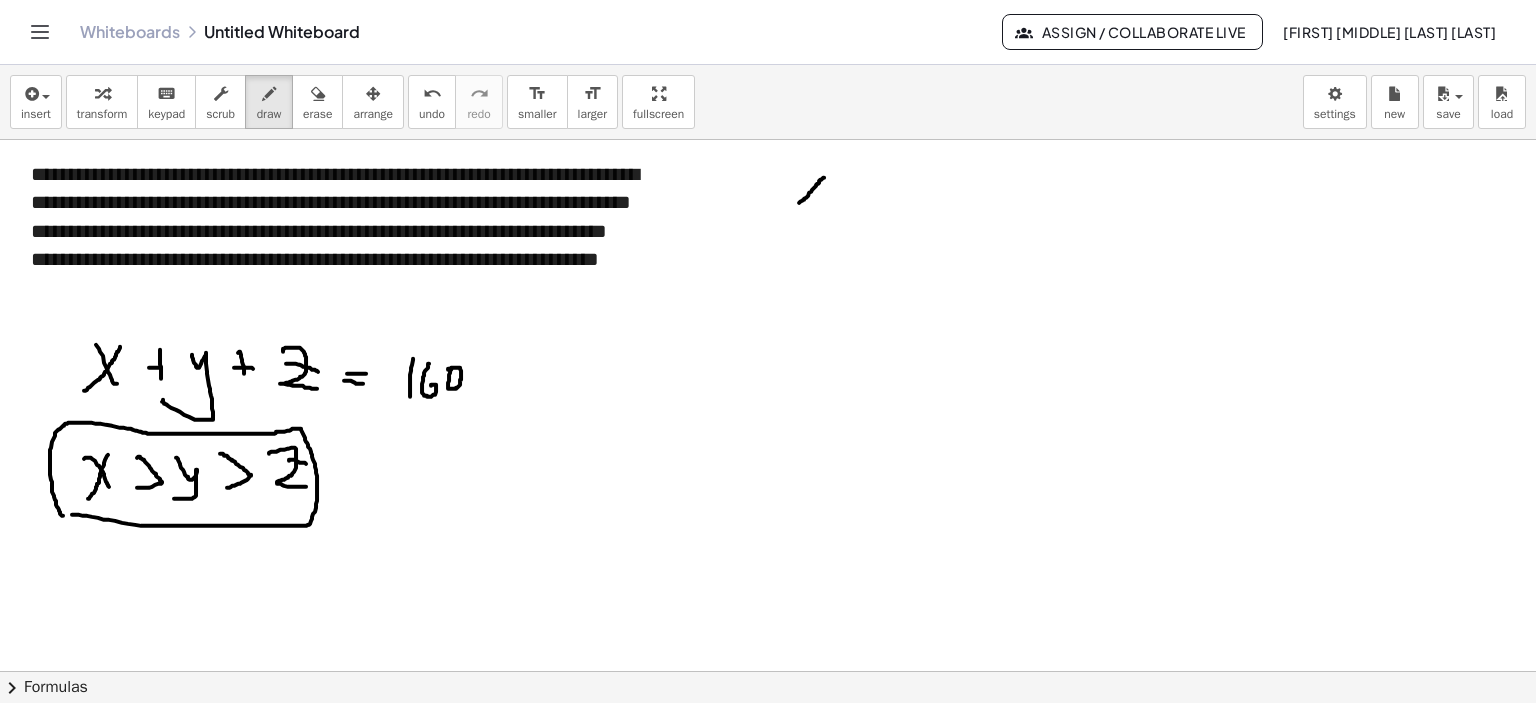 drag, startPoint x: 824, startPoint y: 177, endPoint x: 788, endPoint y: 207, distance: 46.8615 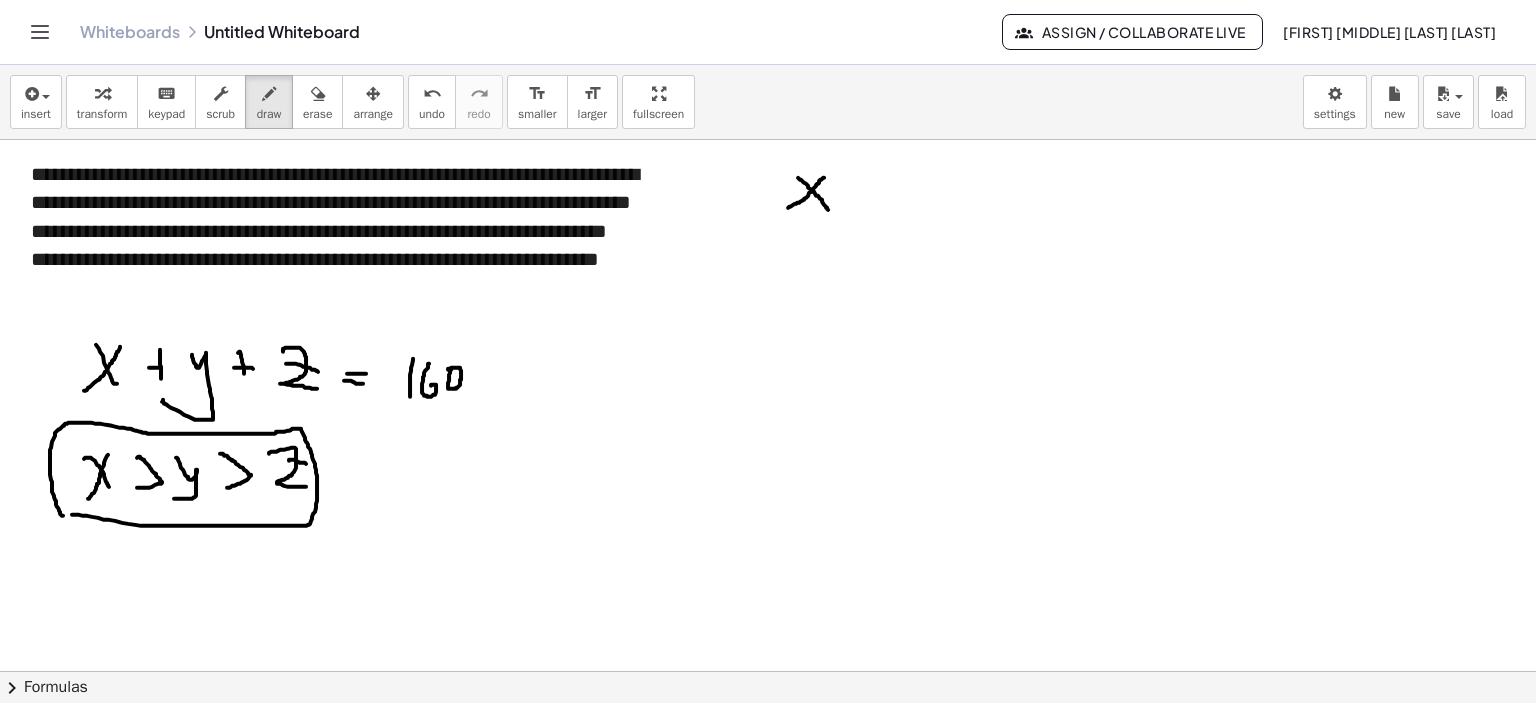 drag, startPoint x: 814, startPoint y: 191, endPoint x: 830, endPoint y: 206, distance: 21.931713 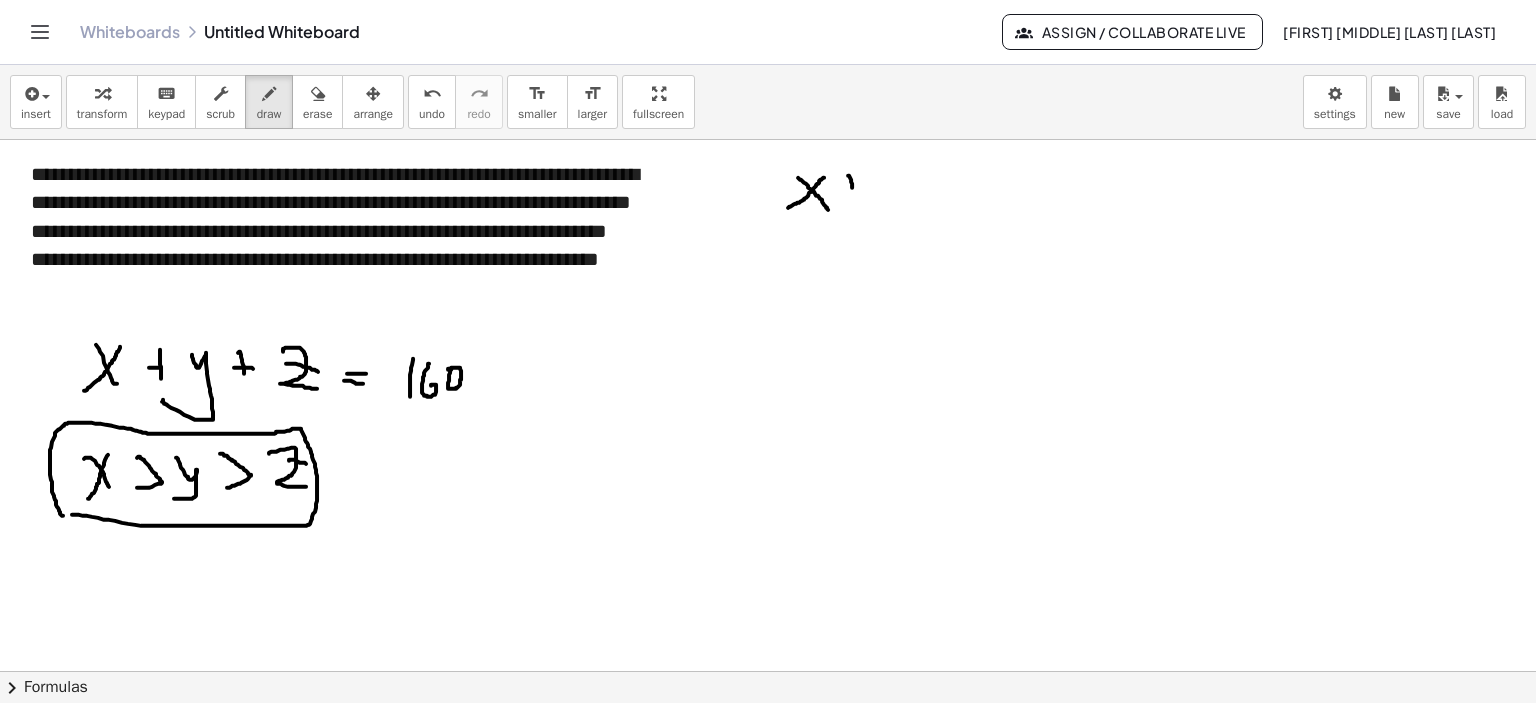 drag, startPoint x: 852, startPoint y: 187, endPoint x: 852, endPoint y: 204, distance: 17 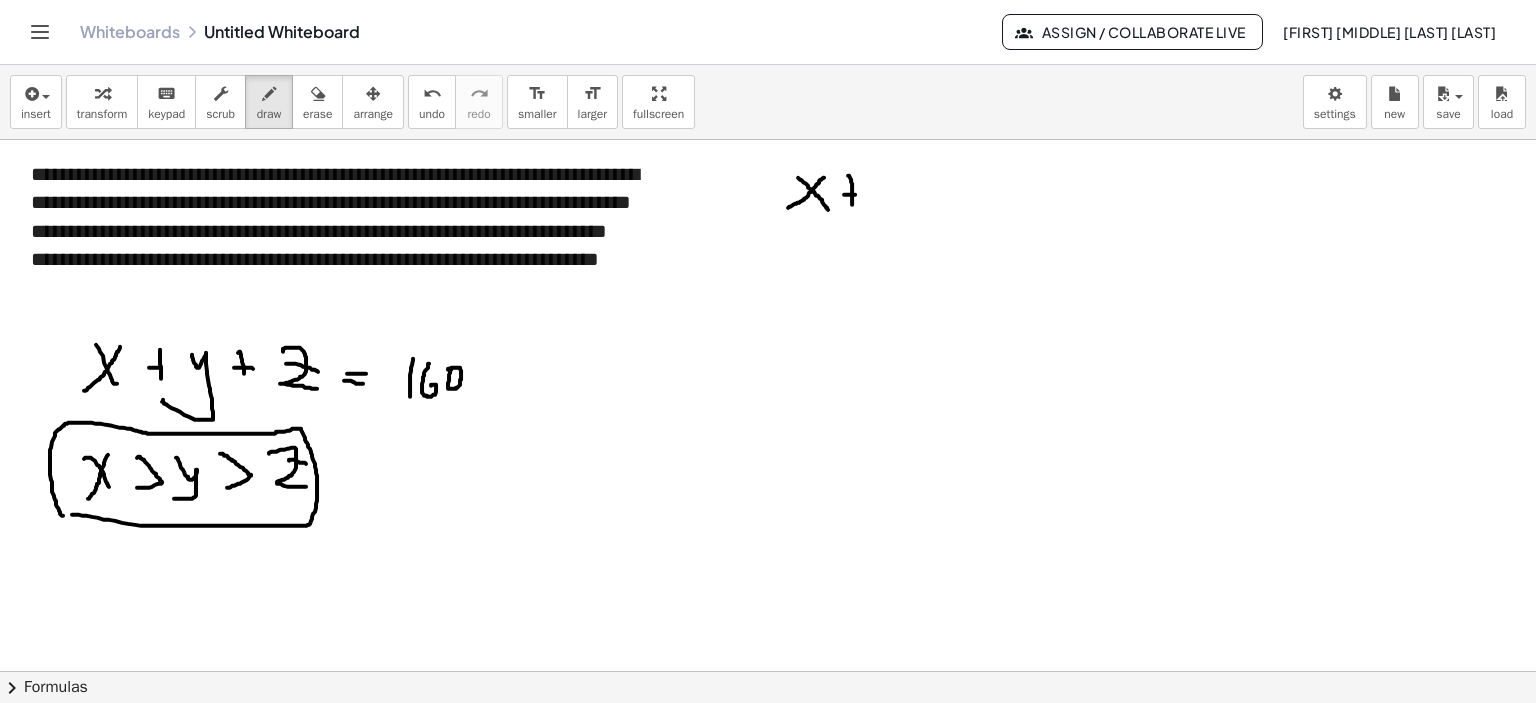 click at bounding box center (768, 672) 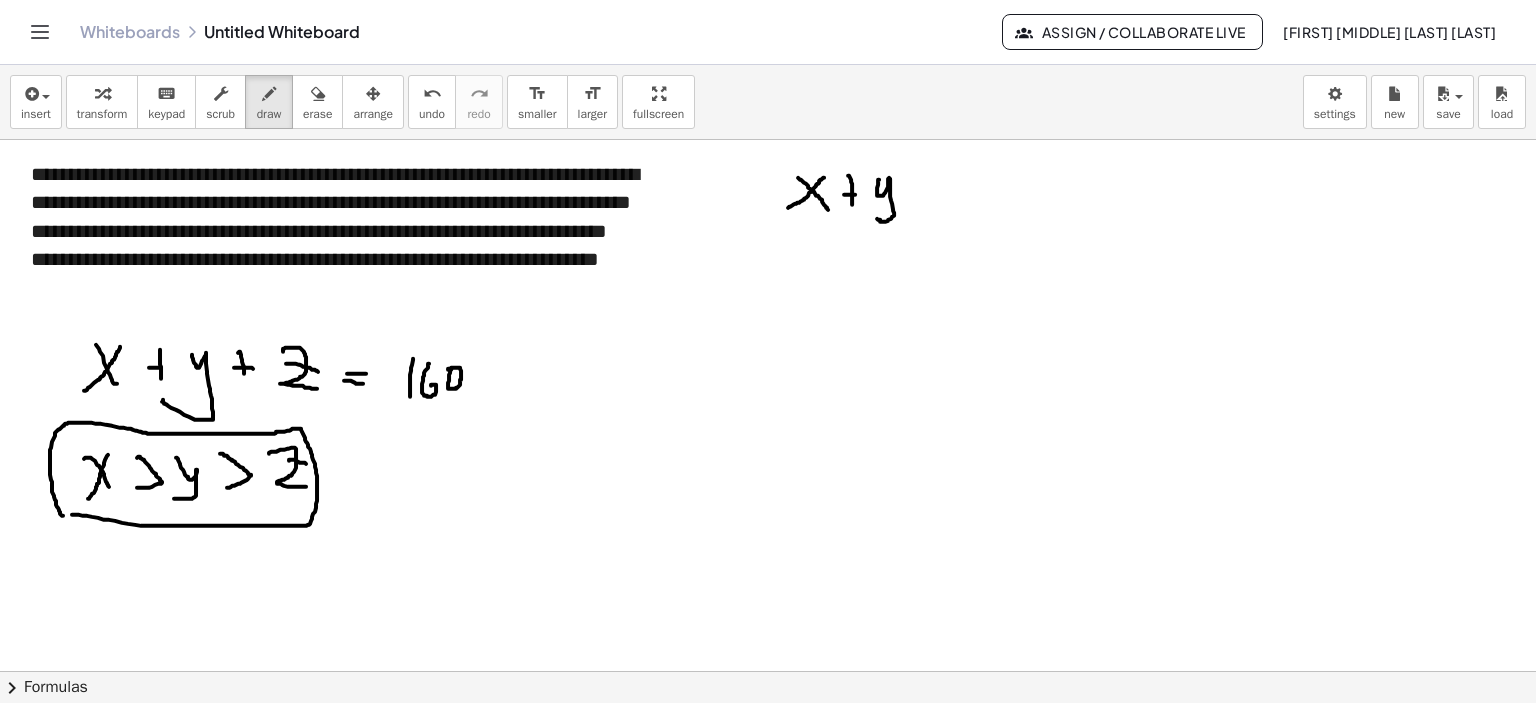 drag, startPoint x: 879, startPoint y: 179, endPoint x: 859, endPoint y: 220, distance: 45.617977 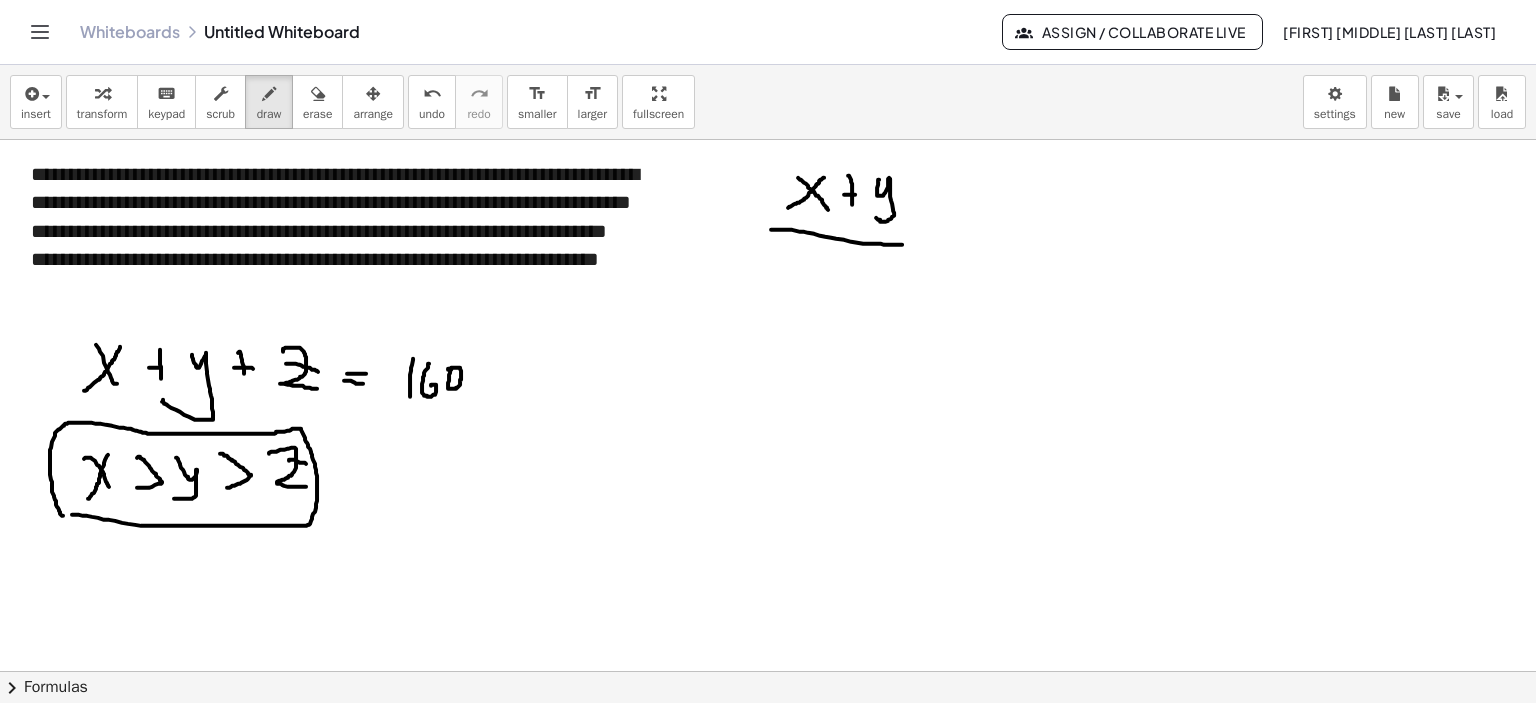 drag, startPoint x: 771, startPoint y: 229, endPoint x: 902, endPoint y: 244, distance: 131.85599 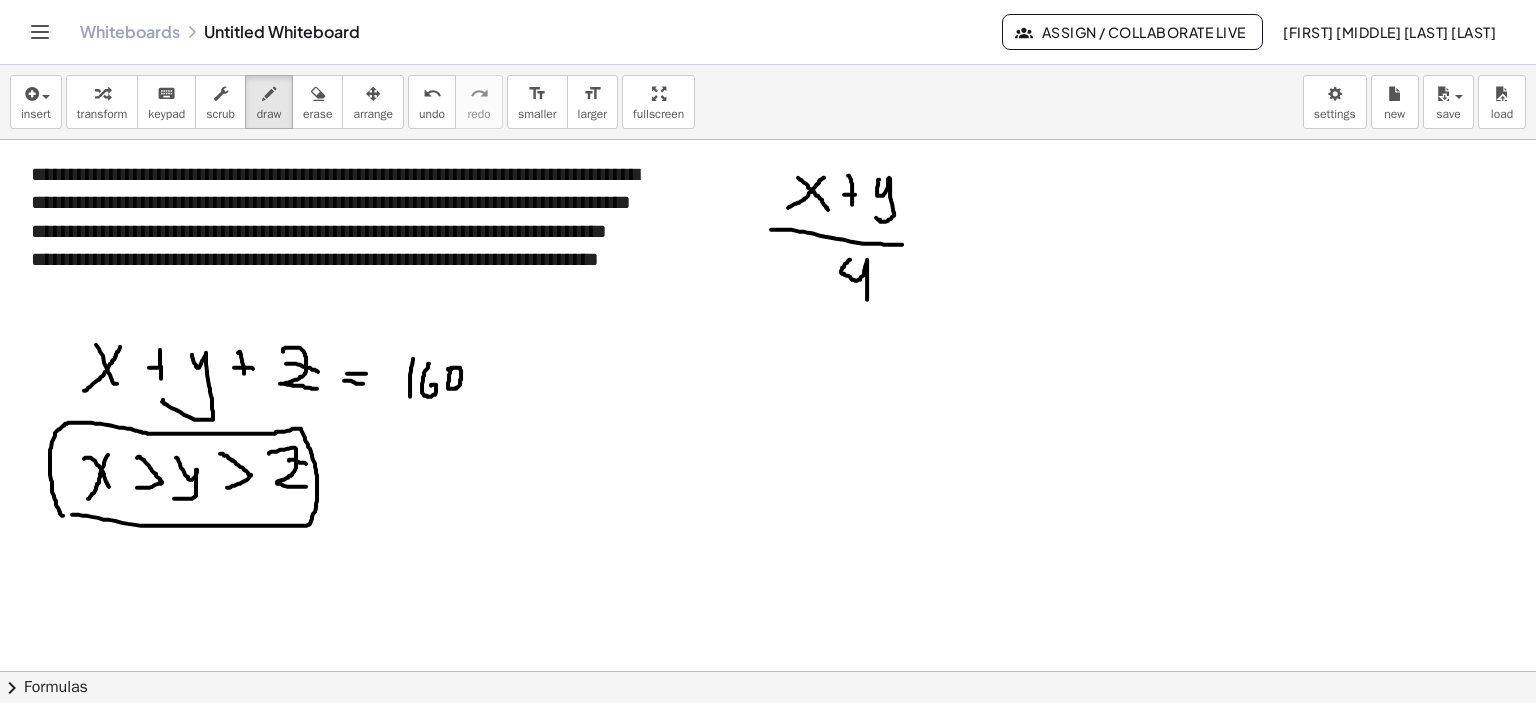 drag, startPoint x: 850, startPoint y: 259, endPoint x: 865, endPoint y: 287, distance: 31.764761 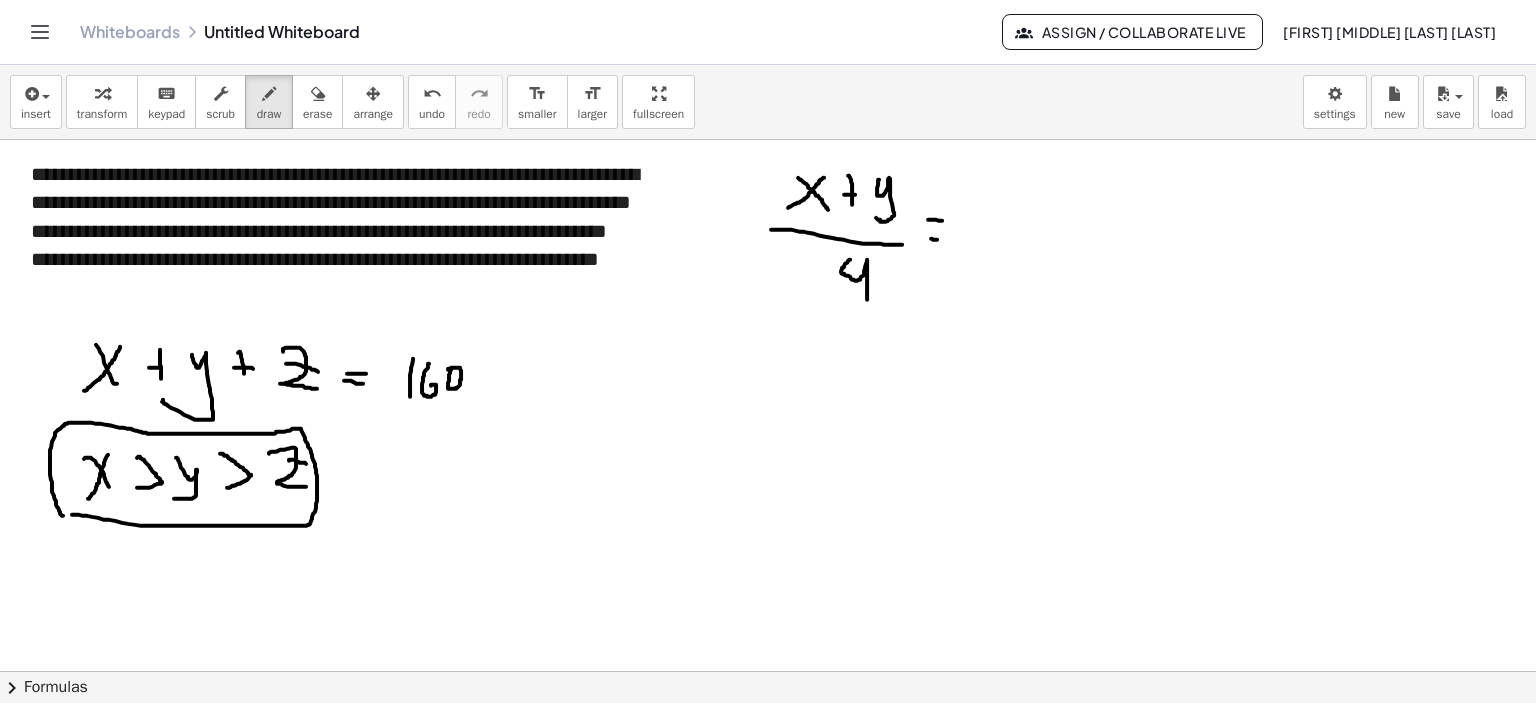 click at bounding box center [768, 672] 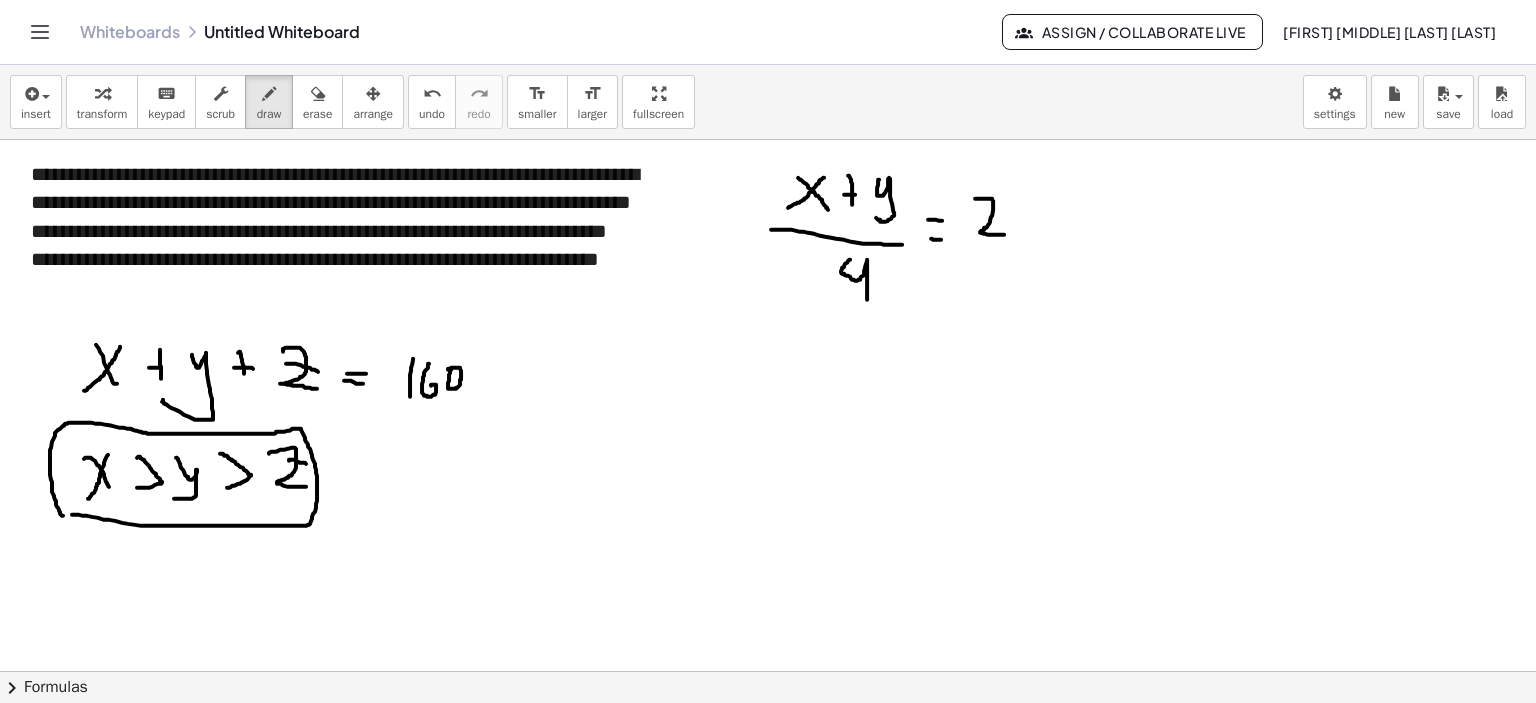 drag, startPoint x: 975, startPoint y: 198, endPoint x: 1004, endPoint y: 234, distance: 46.227695 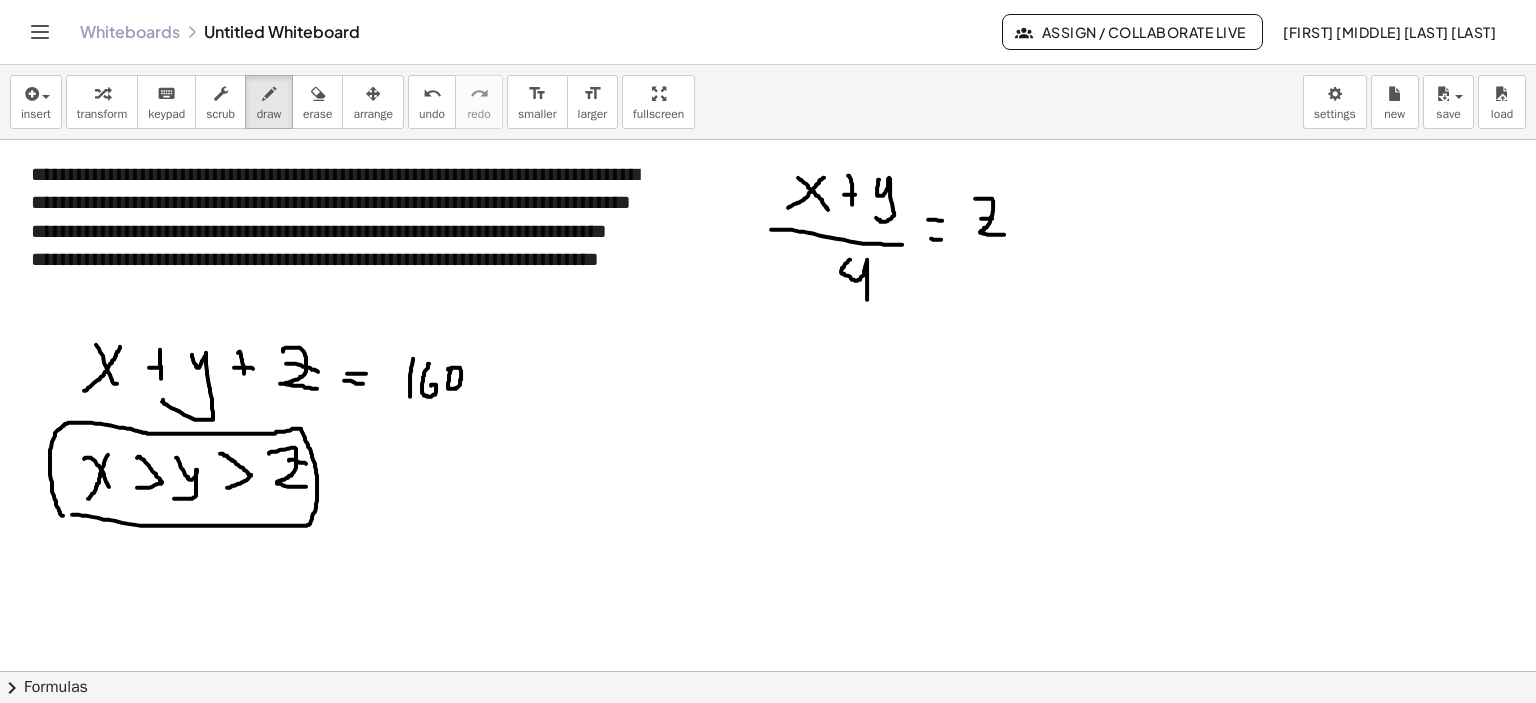 click at bounding box center (768, 672) 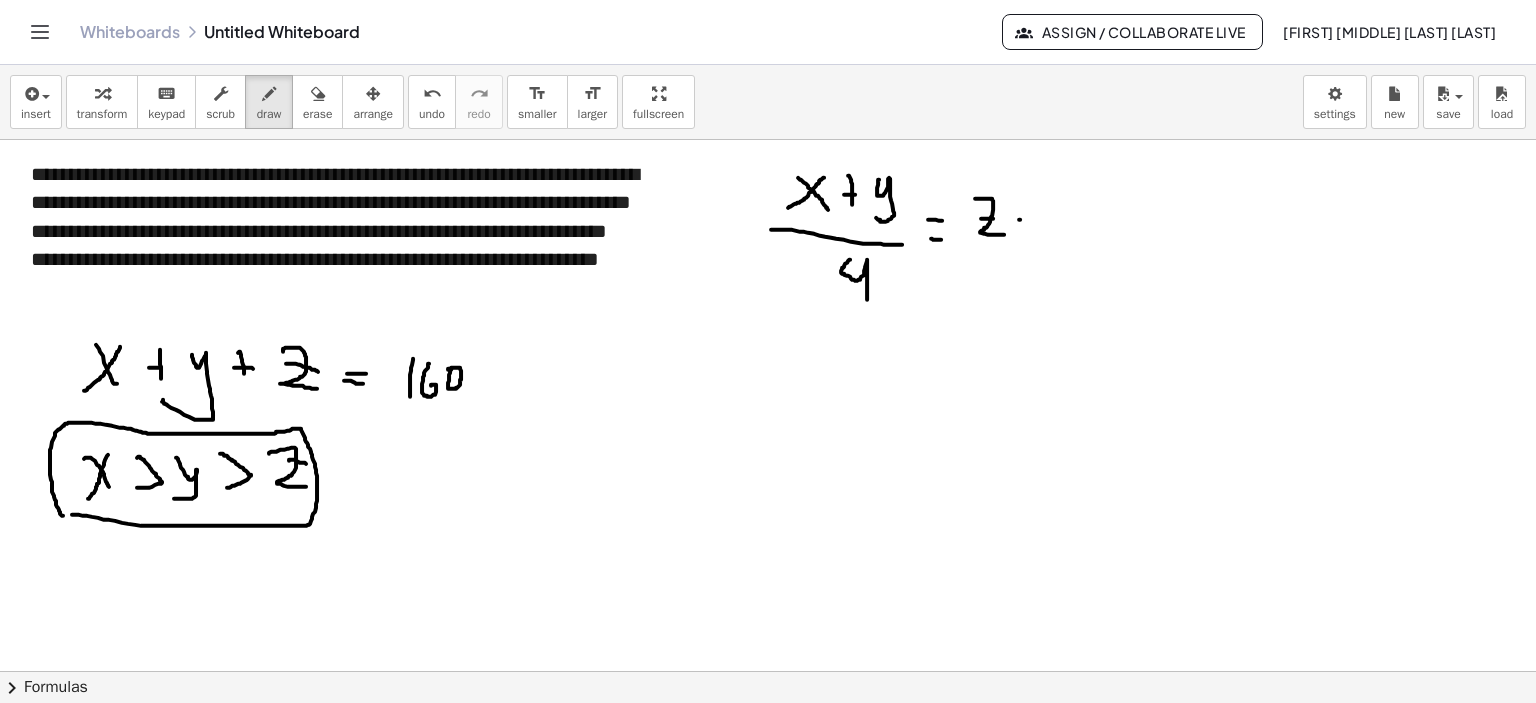 click at bounding box center (768, 672) 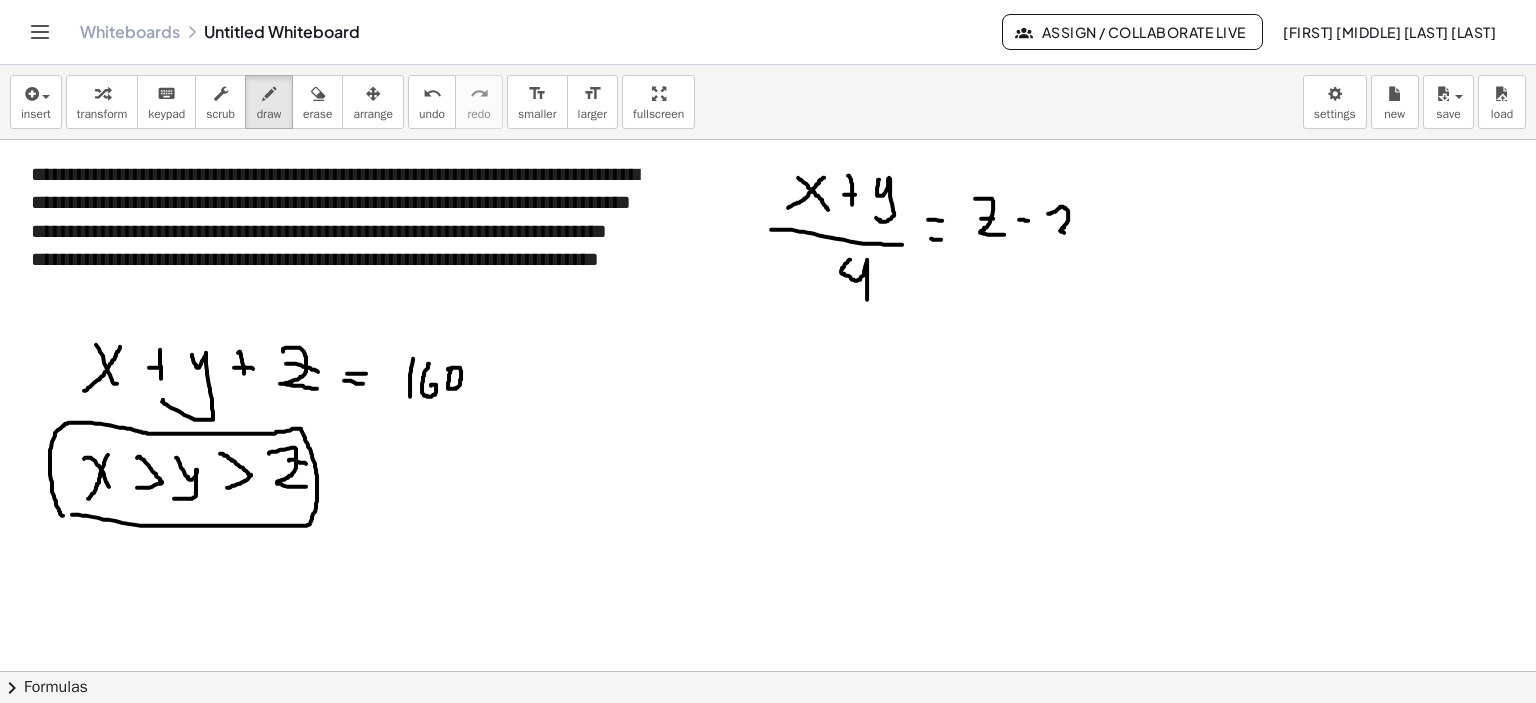 drag, startPoint x: 1048, startPoint y: 213, endPoint x: 1081, endPoint y: 231, distance: 37.589893 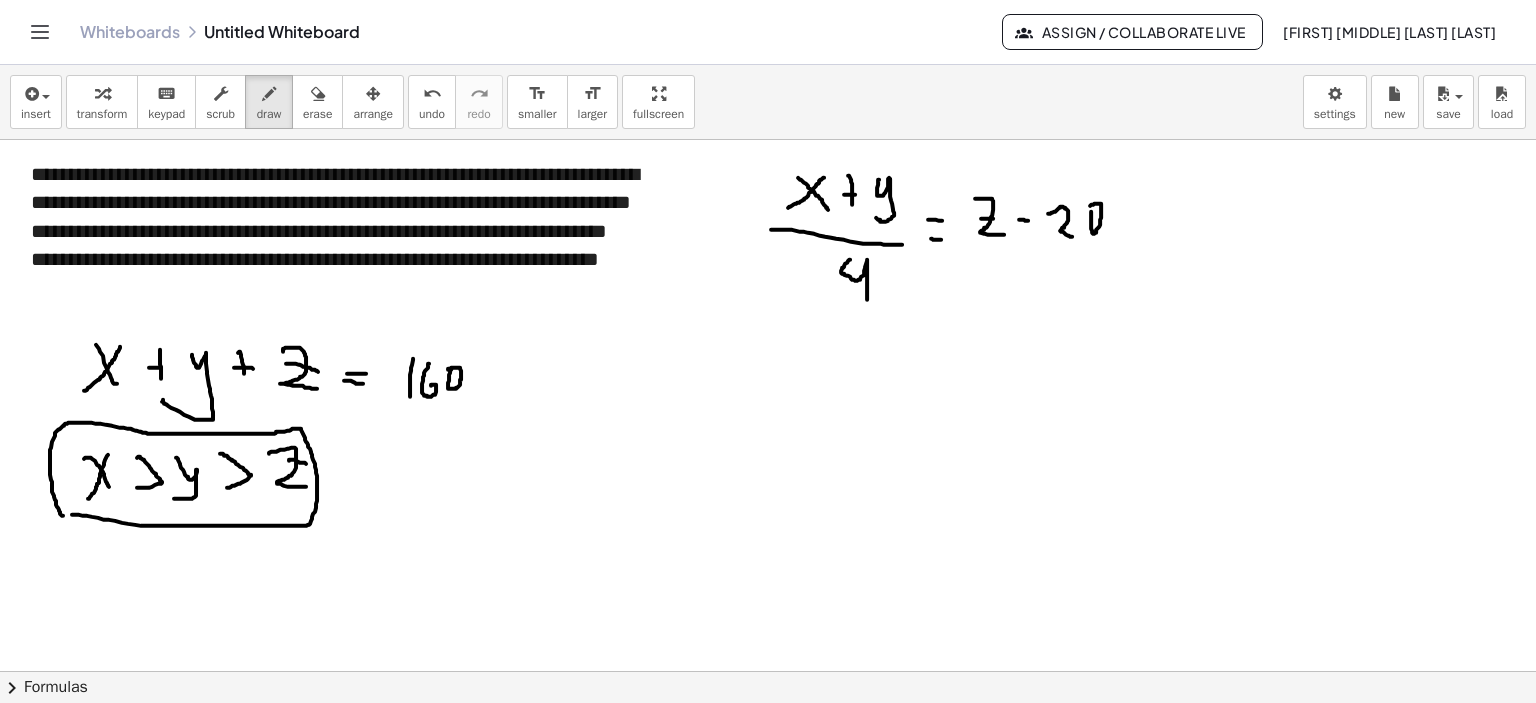 click at bounding box center (768, 672) 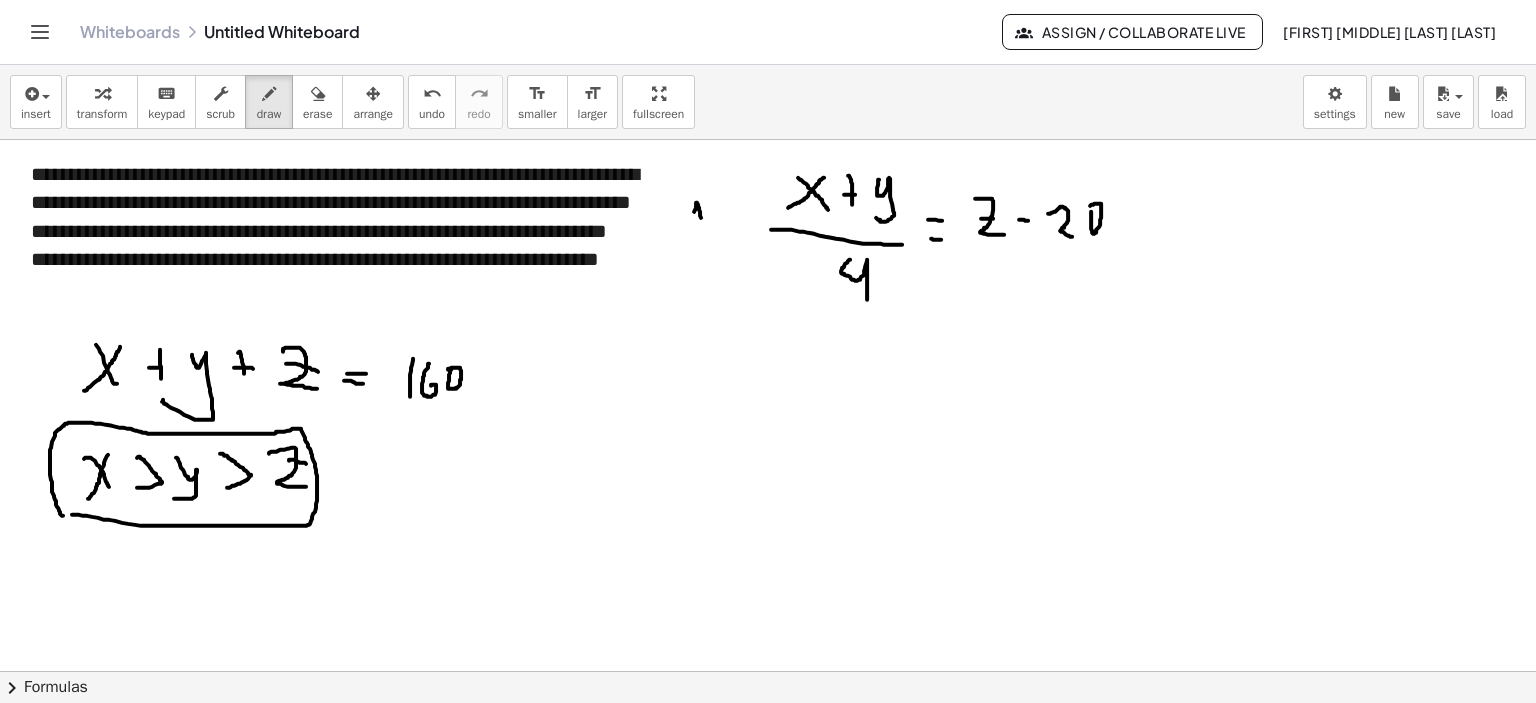 click at bounding box center [768, 672] 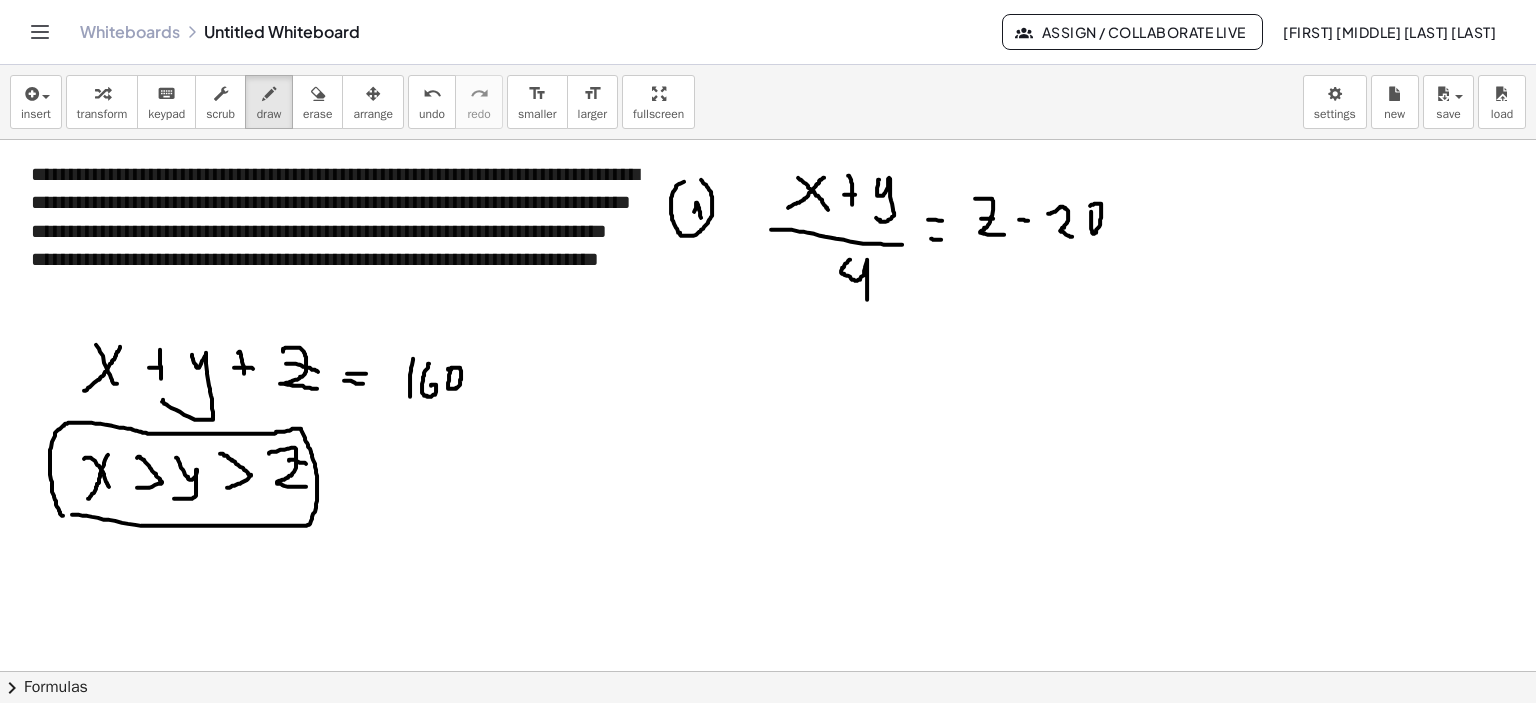 drag, startPoint x: 676, startPoint y: 187, endPoint x: 675, endPoint y: 199, distance: 12.0415945 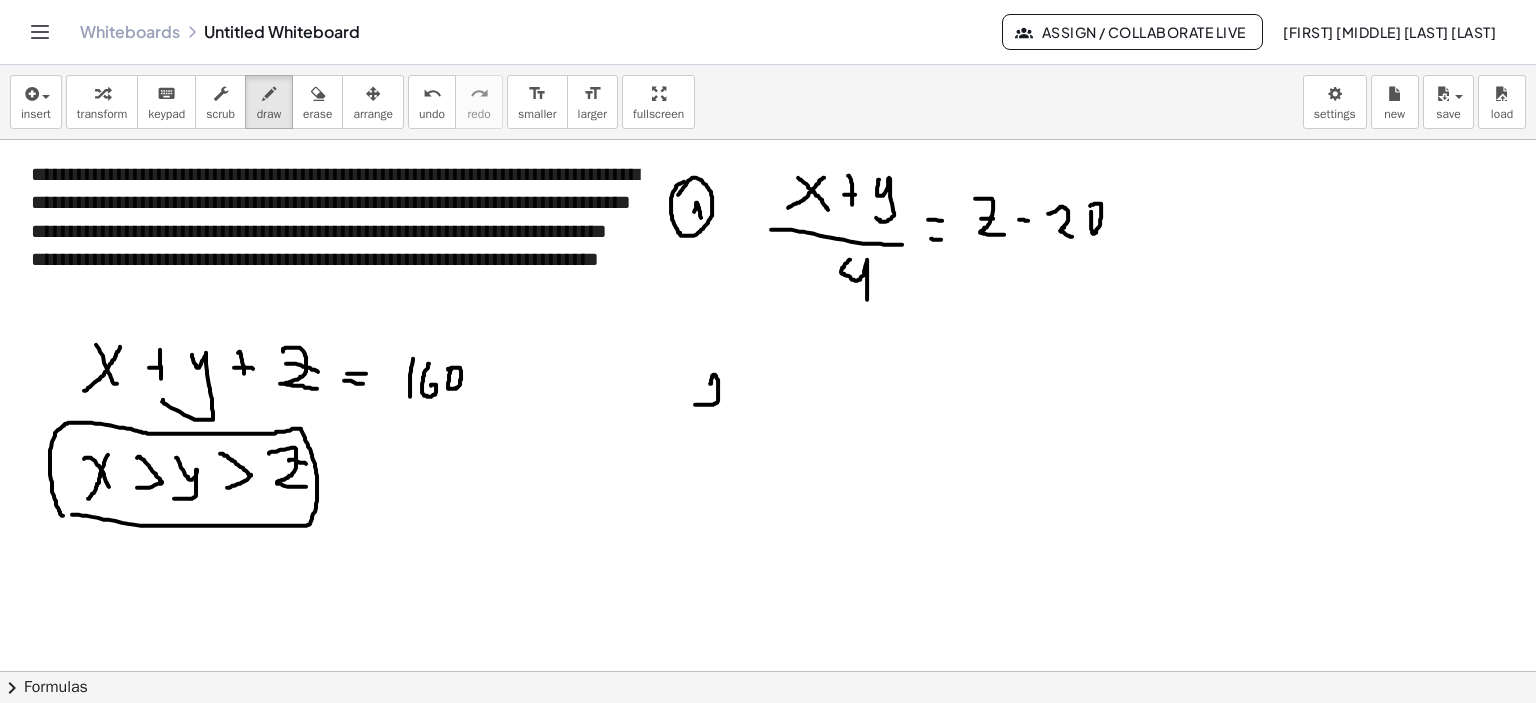 drag, startPoint x: 710, startPoint y: 383, endPoint x: 716, endPoint y: 403, distance: 20.880613 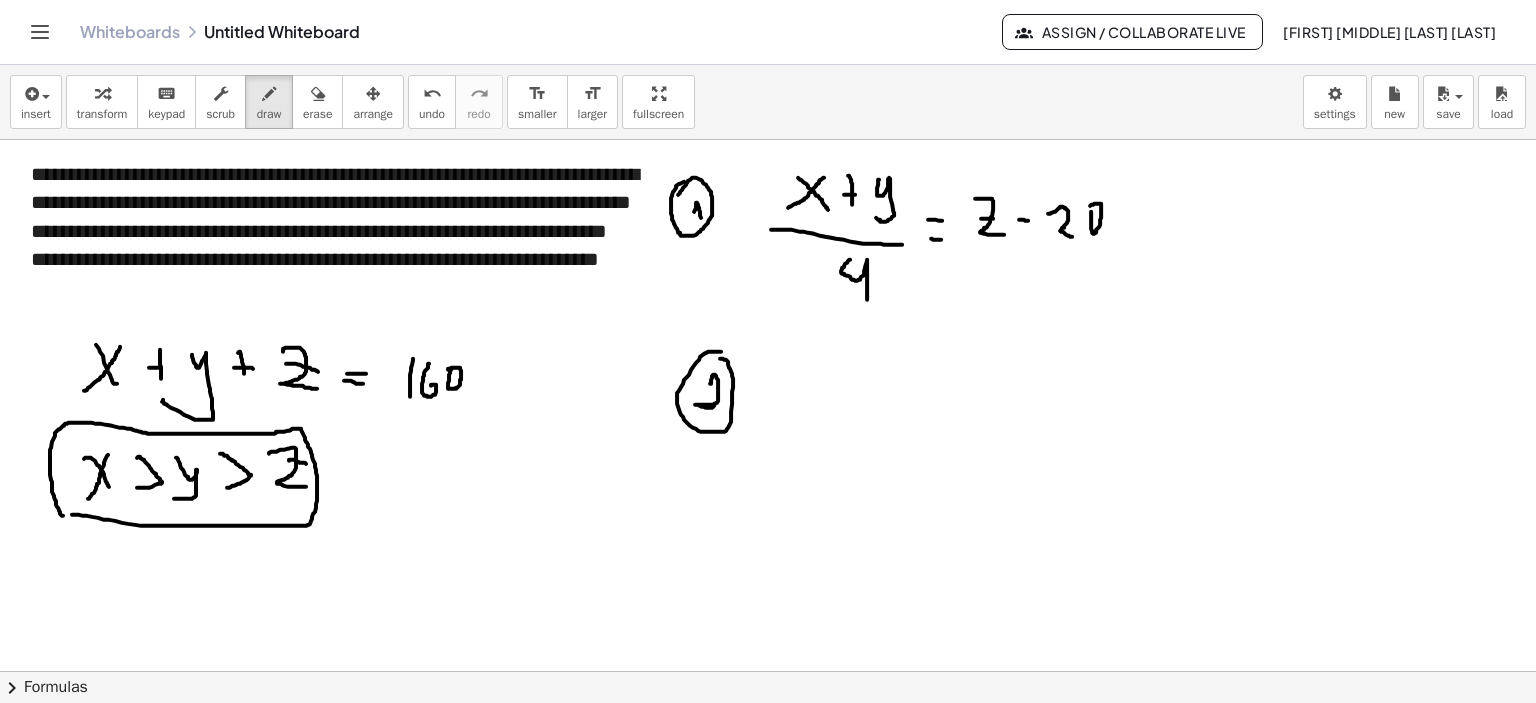 drag, startPoint x: 716, startPoint y: 351, endPoint x: 480, endPoint y: 322, distance: 237.7751 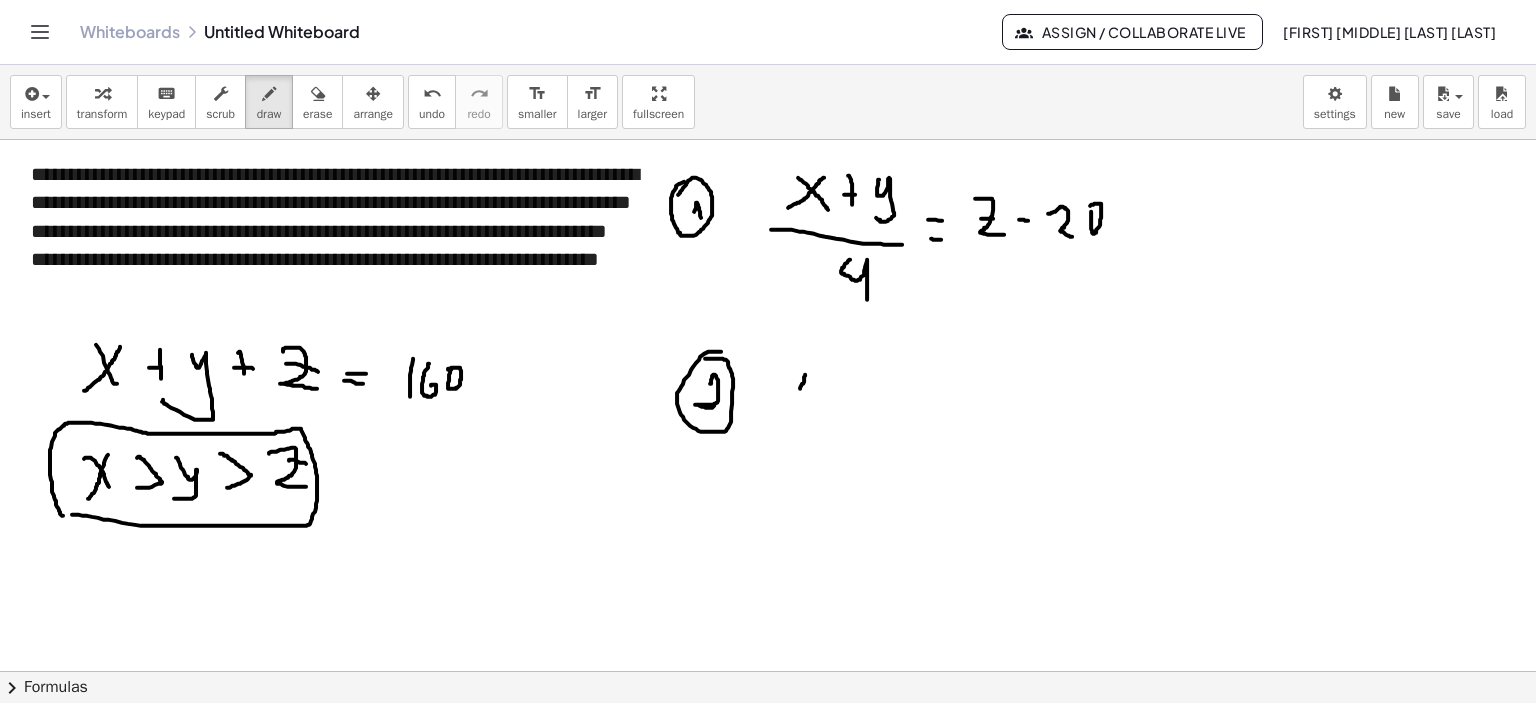 drag, startPoint x: 800, startPoint y: 388, endPoint x: 807, endPoint y: 402, distance: 15.652476 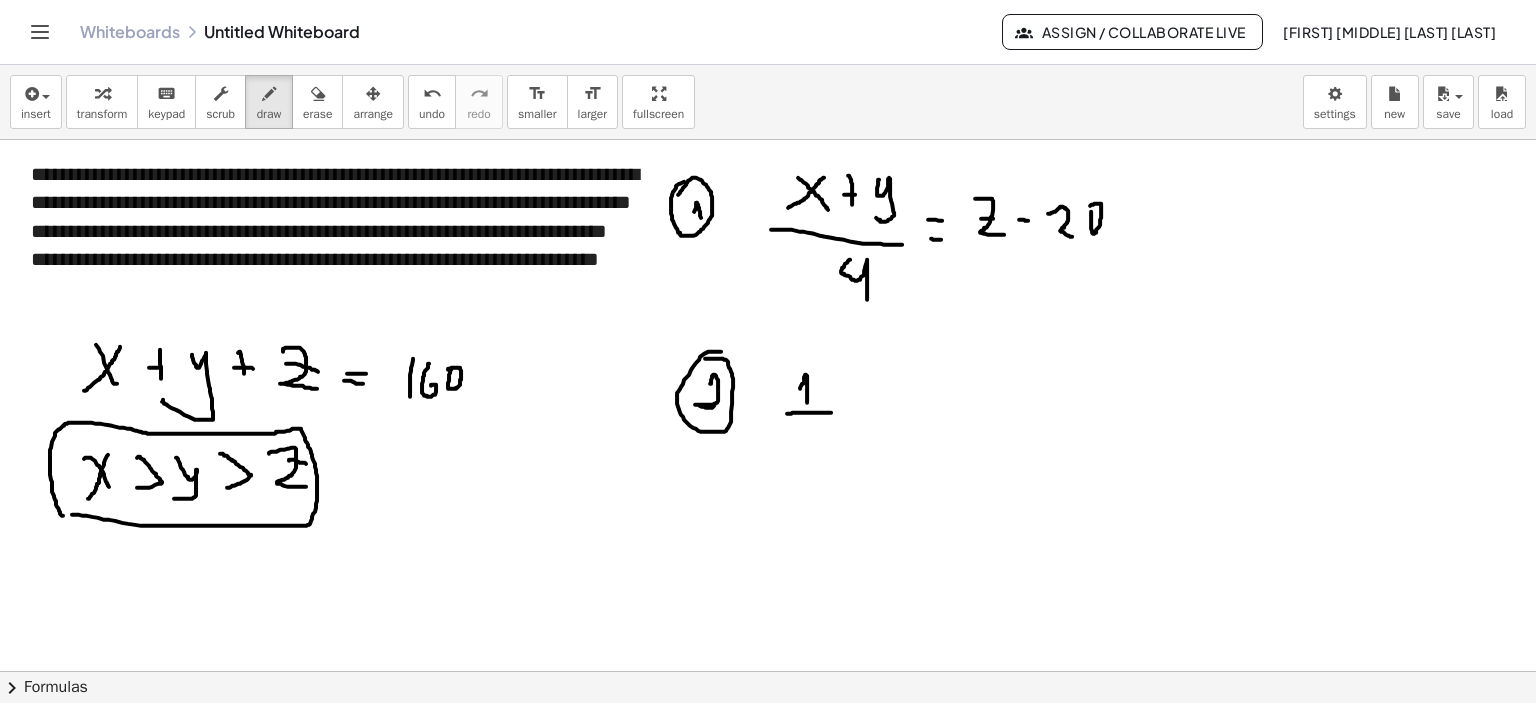 drag, startPoint x: 788, startPoint y: 413, endPoint x: 831, endPoint y: 412, distance: 43.011627 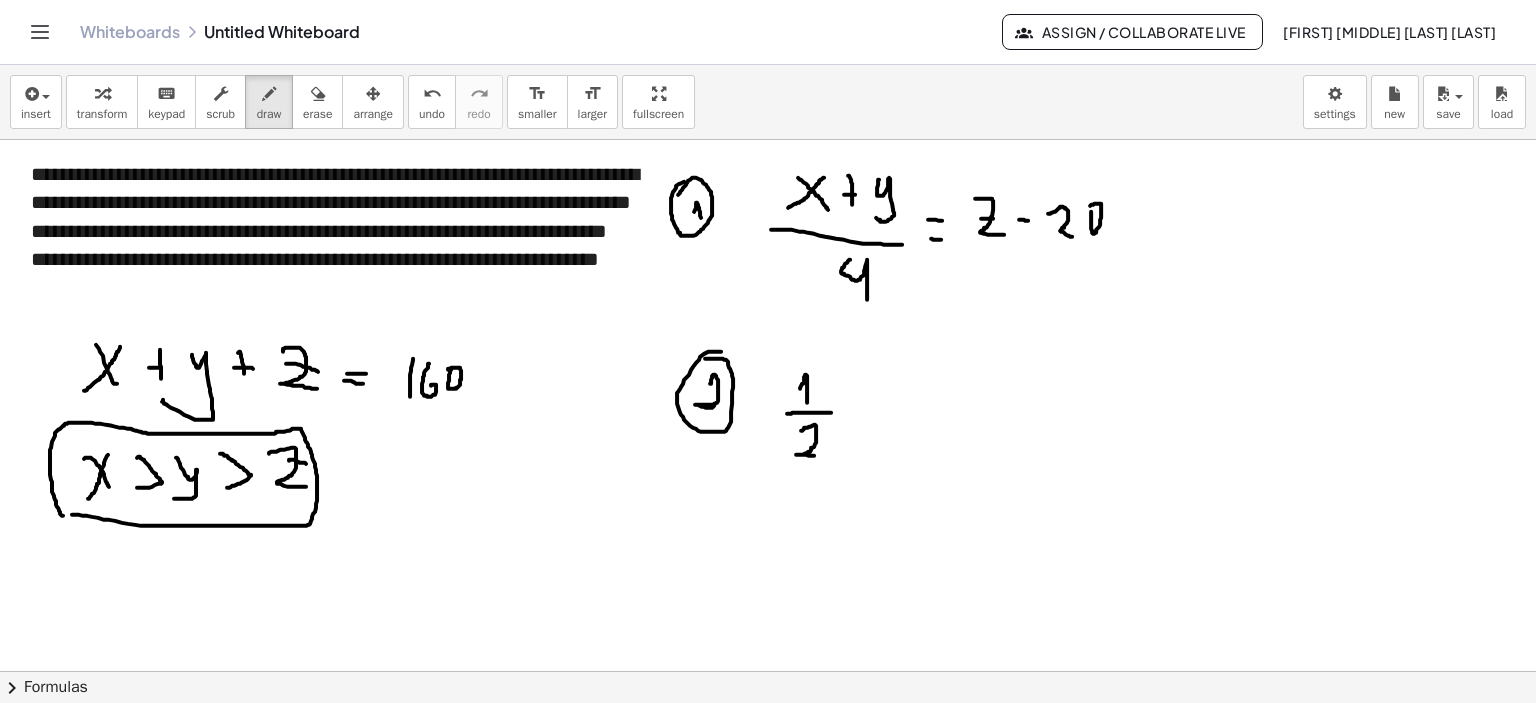 drag, startPoint x: 801, startPoint y: 430, endPoint x: 842, endPoint y: 430, distance: 41 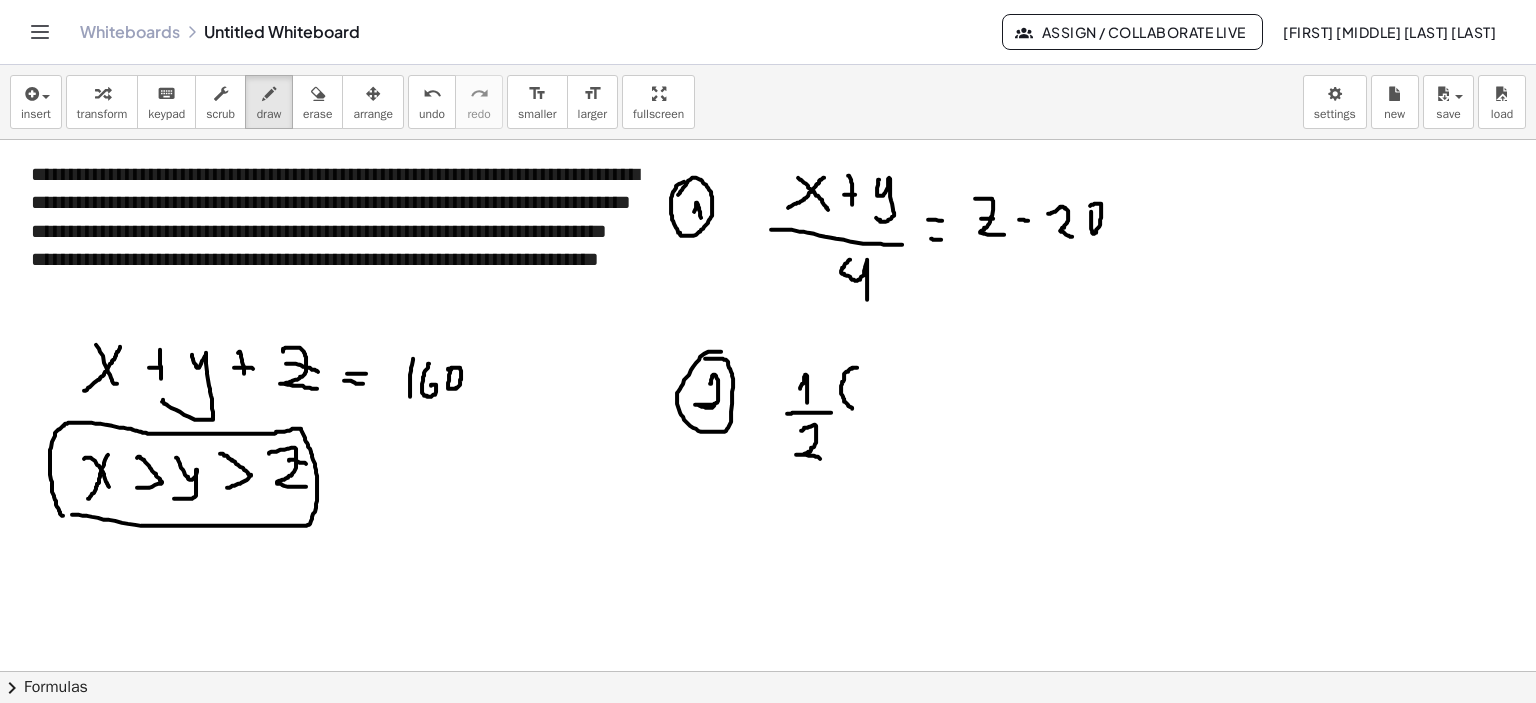 drag, startPoint x: 857, startPoint y: 367, endPoint x: 860, endPoint y: 411, distance: 44.102154 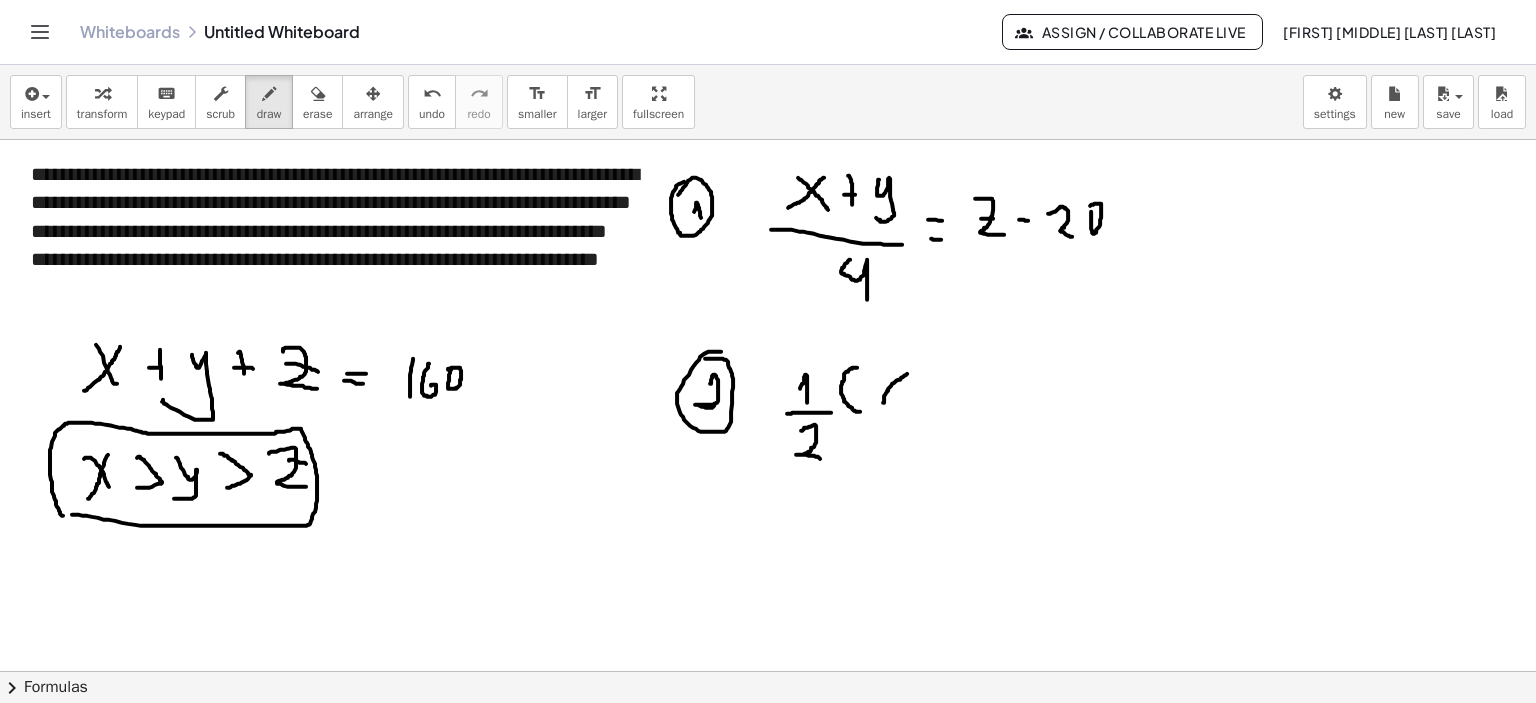 drag, startPoint x: 907, startPoint y: 373, endPoint x: 878, endPoint y: 375, distance: 29.068884 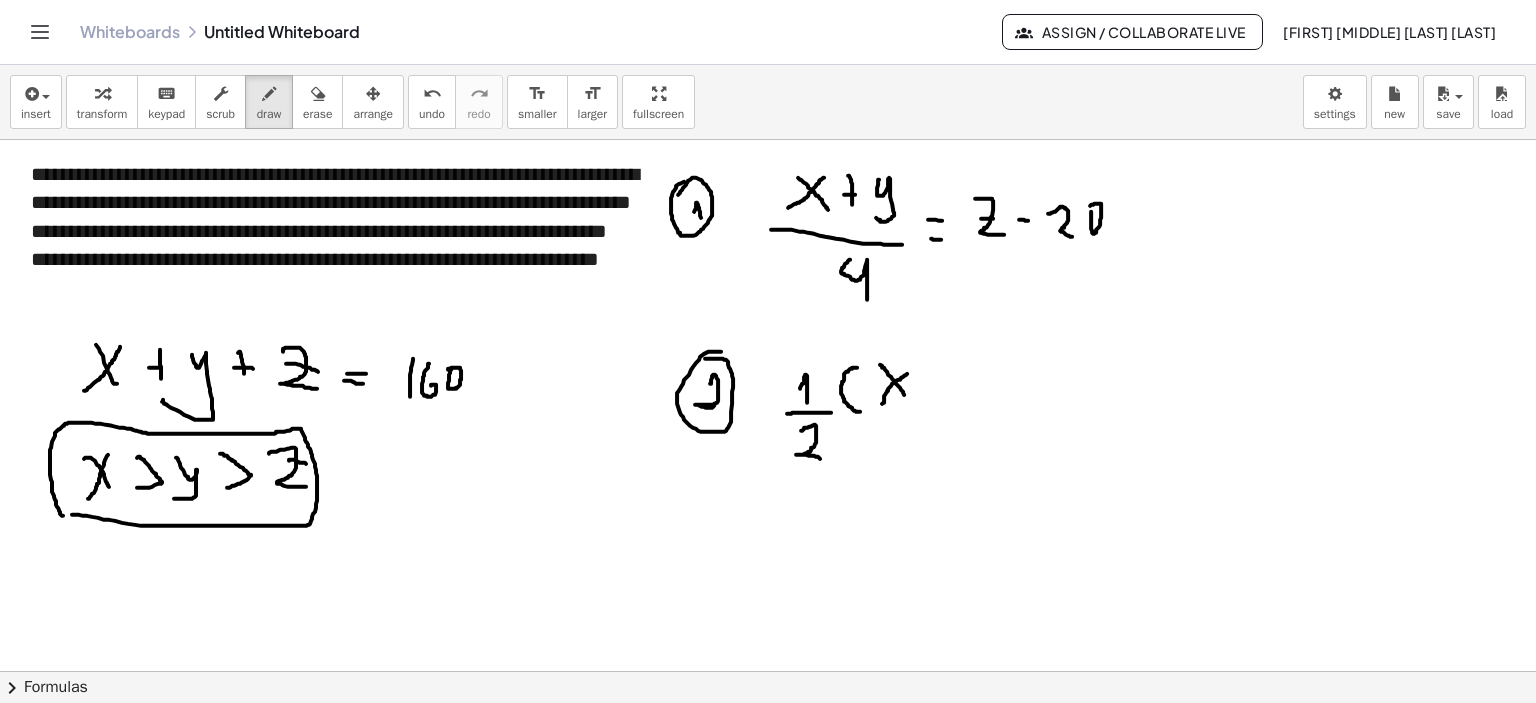 drag, startPoint x: 896, startPoint y: 383, endPoint x: 908, endPoint y: 397, distance: 18.439089 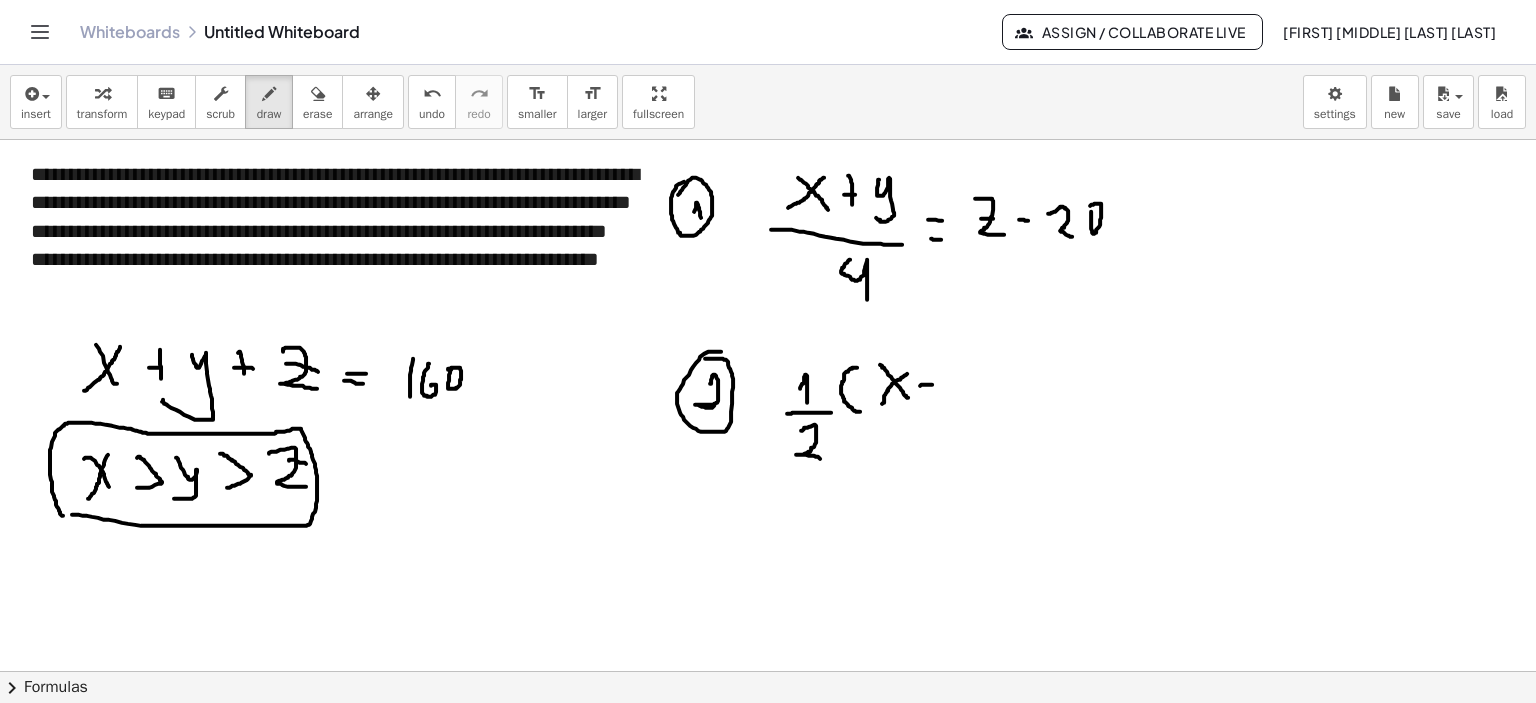 drag, startPoint x: 920, startPoint y: 385, endPoint x: 940, endPoint y: 384, distance: 20.024984 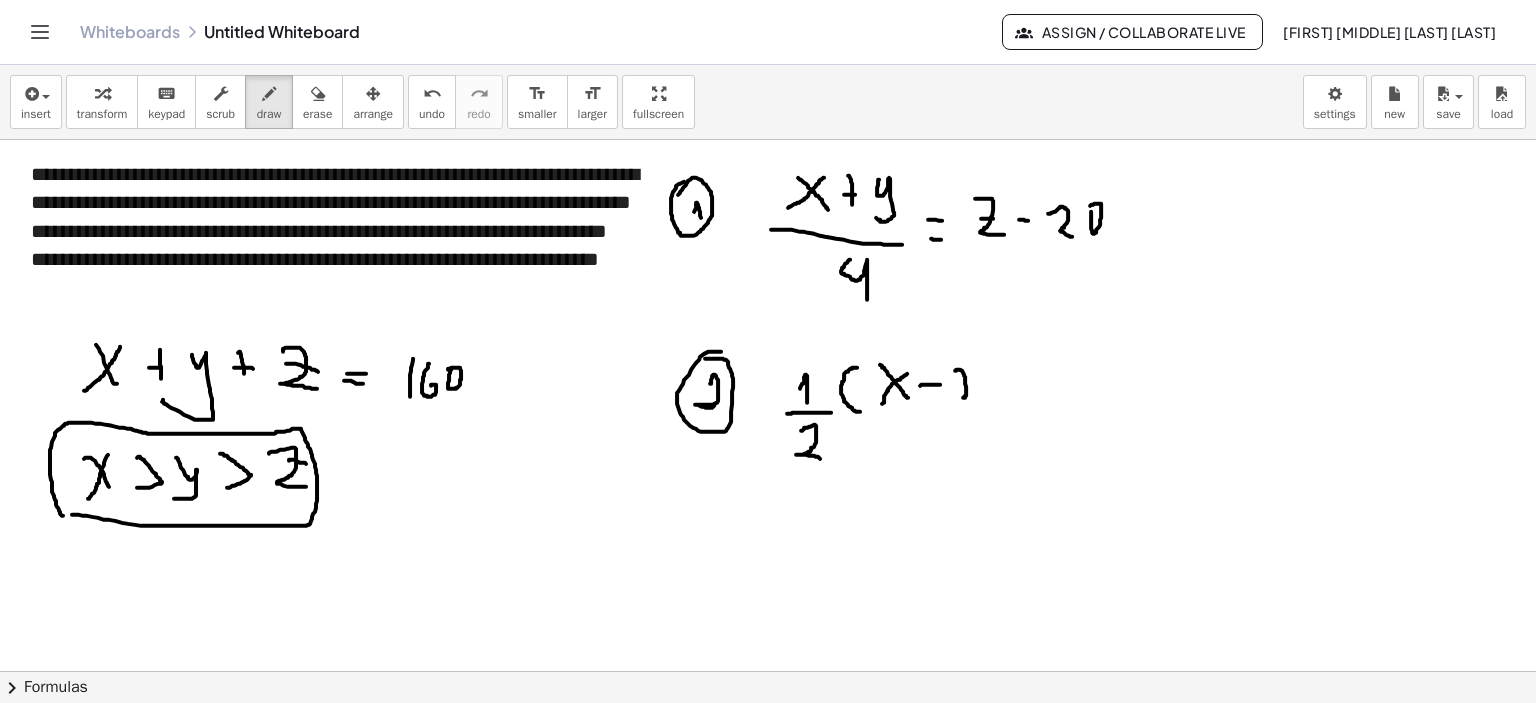 drag, startPoint x: 955, startPoint y: 370, endPoint x: 980, endPoint y: 398, distance: 37.536648 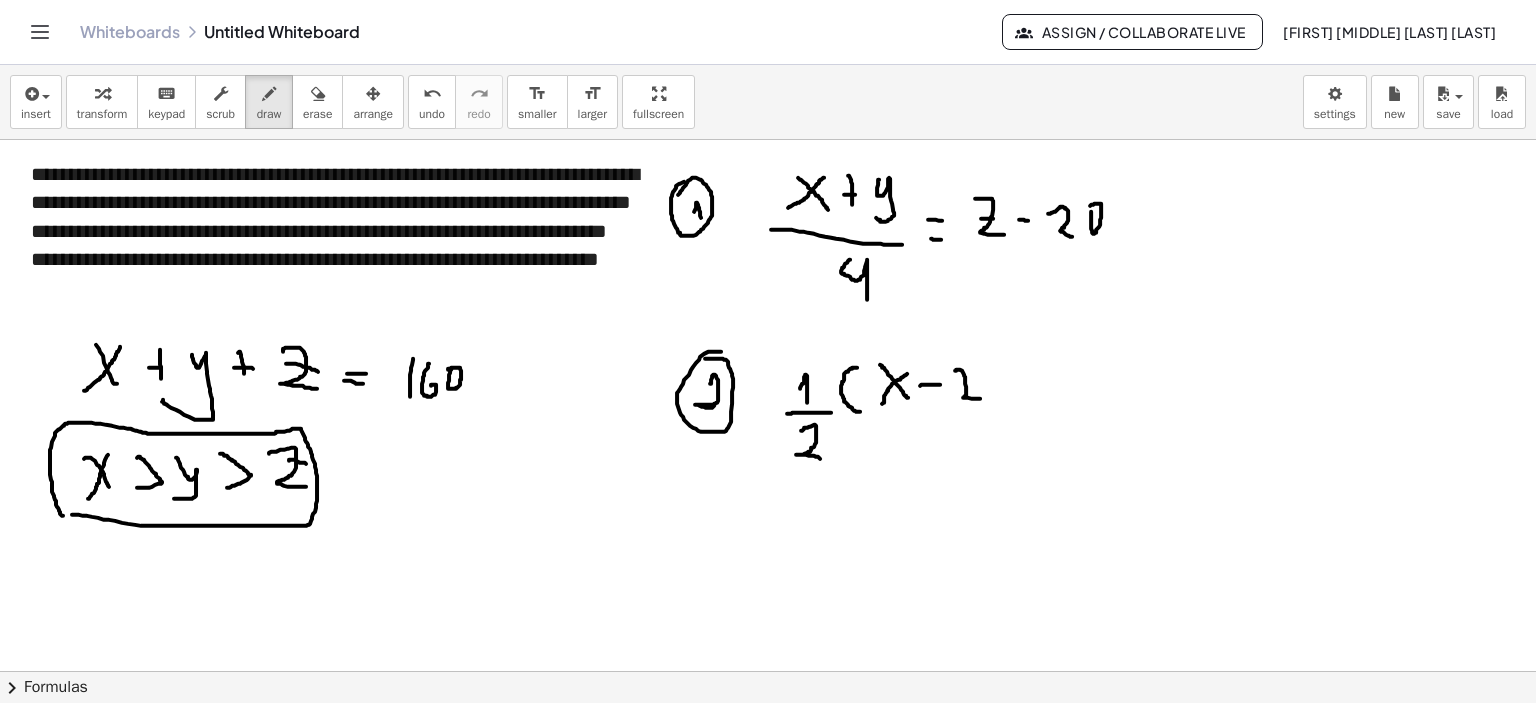 drag, startPoint x: 963, startPoint y: 386, endPoint x: 980, endPoint y: 383, distance: 17.262676 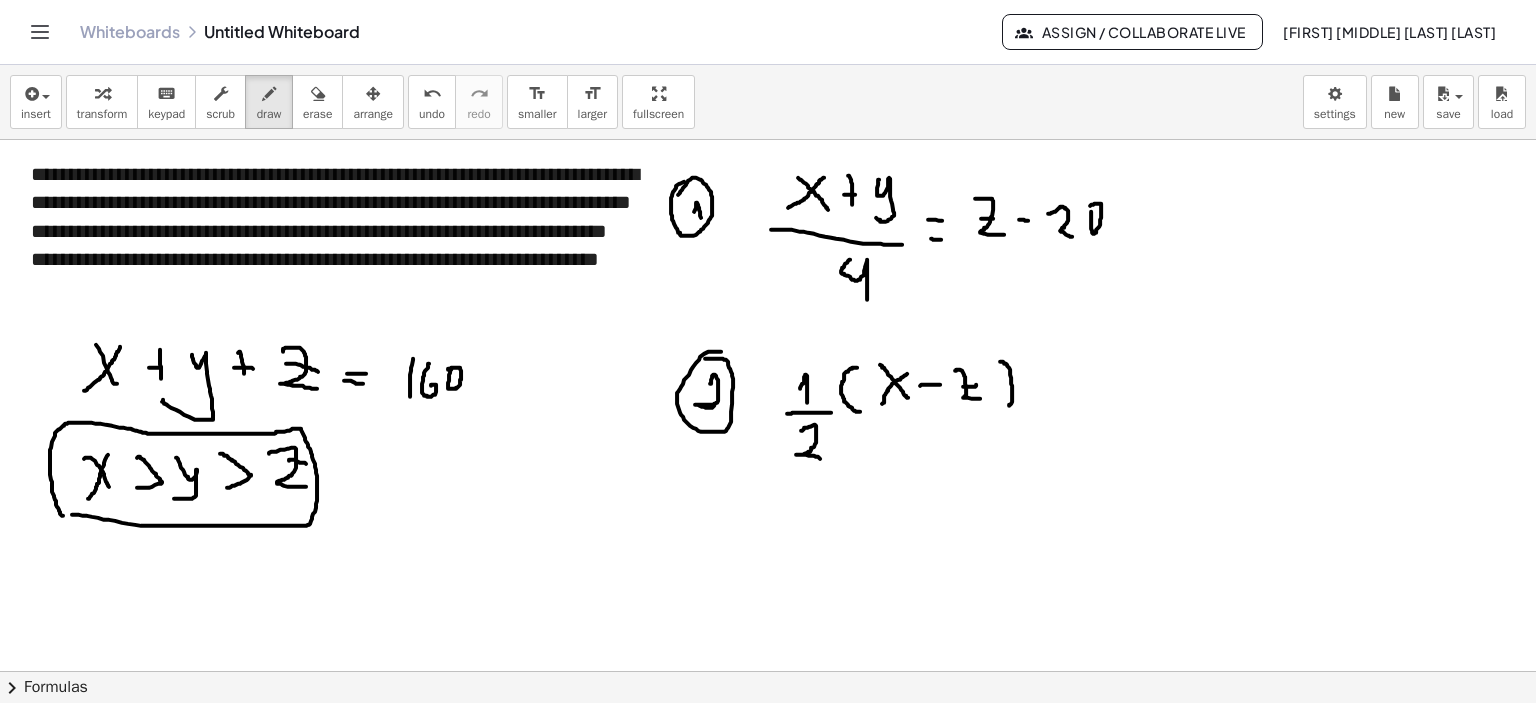 drag, startPoint x: 1009, startPoint y: 367, endPoint x: 968, endPoint y: 392, distance: 48.02083 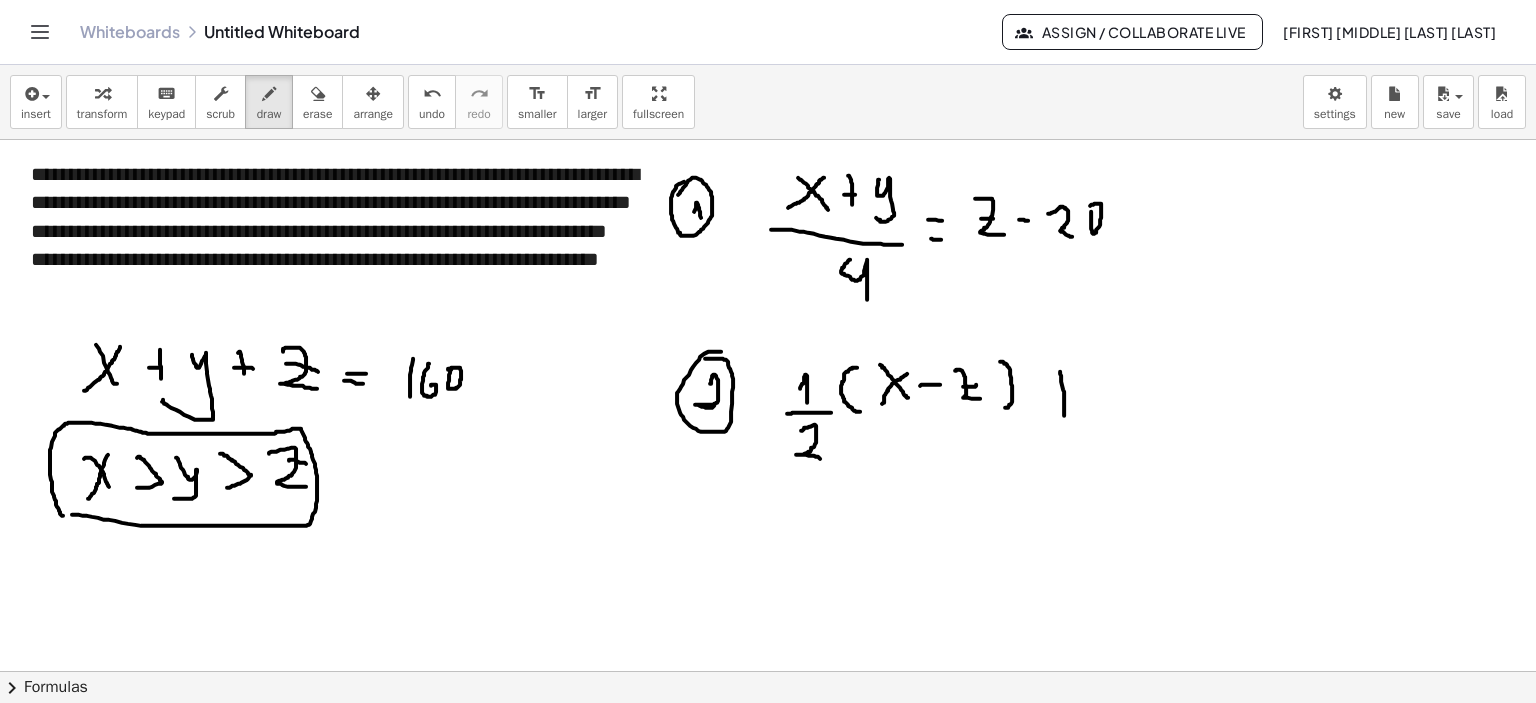 drag, startPoint x: 1060, startPoint y: 371, endPoint x: 1059, endPoint y: 410, distance: 39.012817 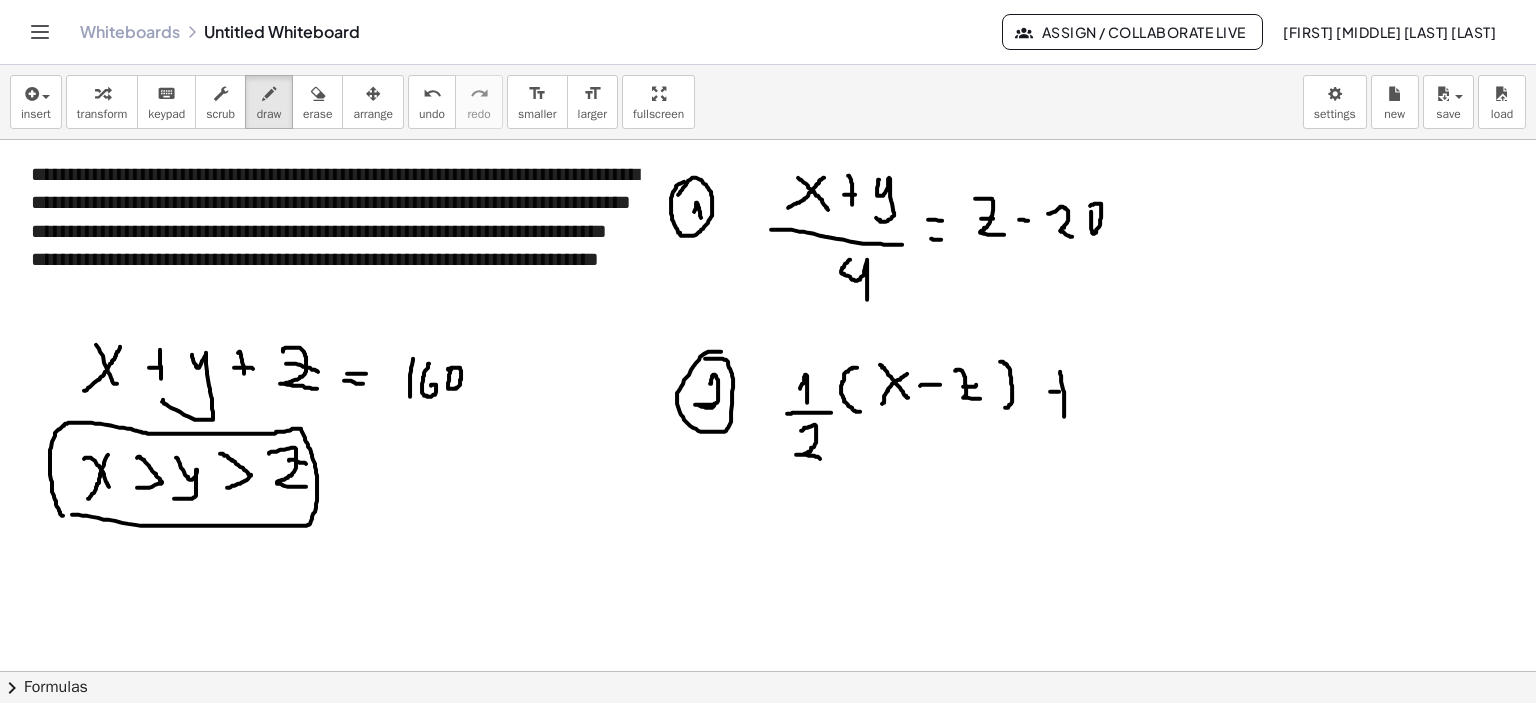 drag, startPoint x: 1059, startPoint y: 391, endPoint x: 1069, endPoint y: 395, distance: 10.770329 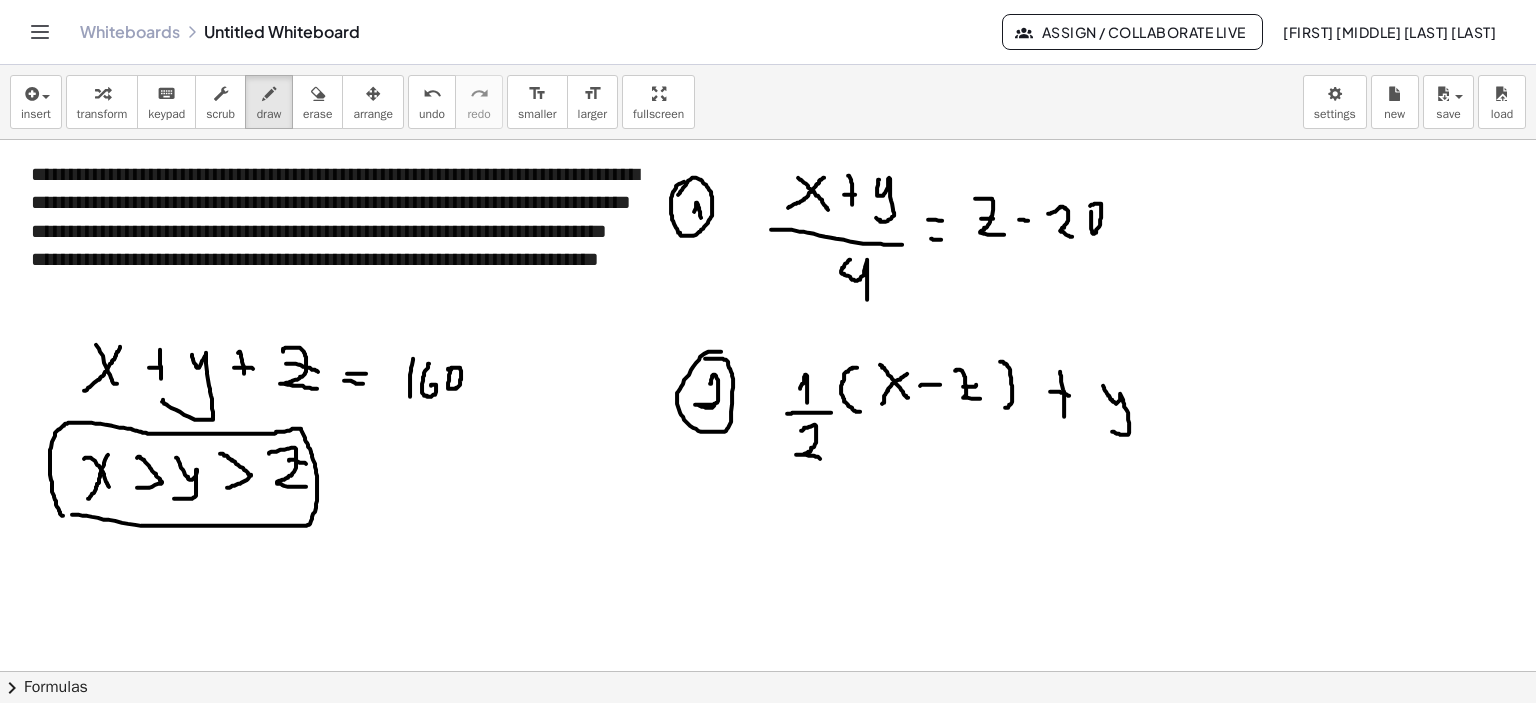 drag, startPoint x: 1103, startPoint y: 385, endPoint x: 1108, endPoint y: 427, distance: 42.296574 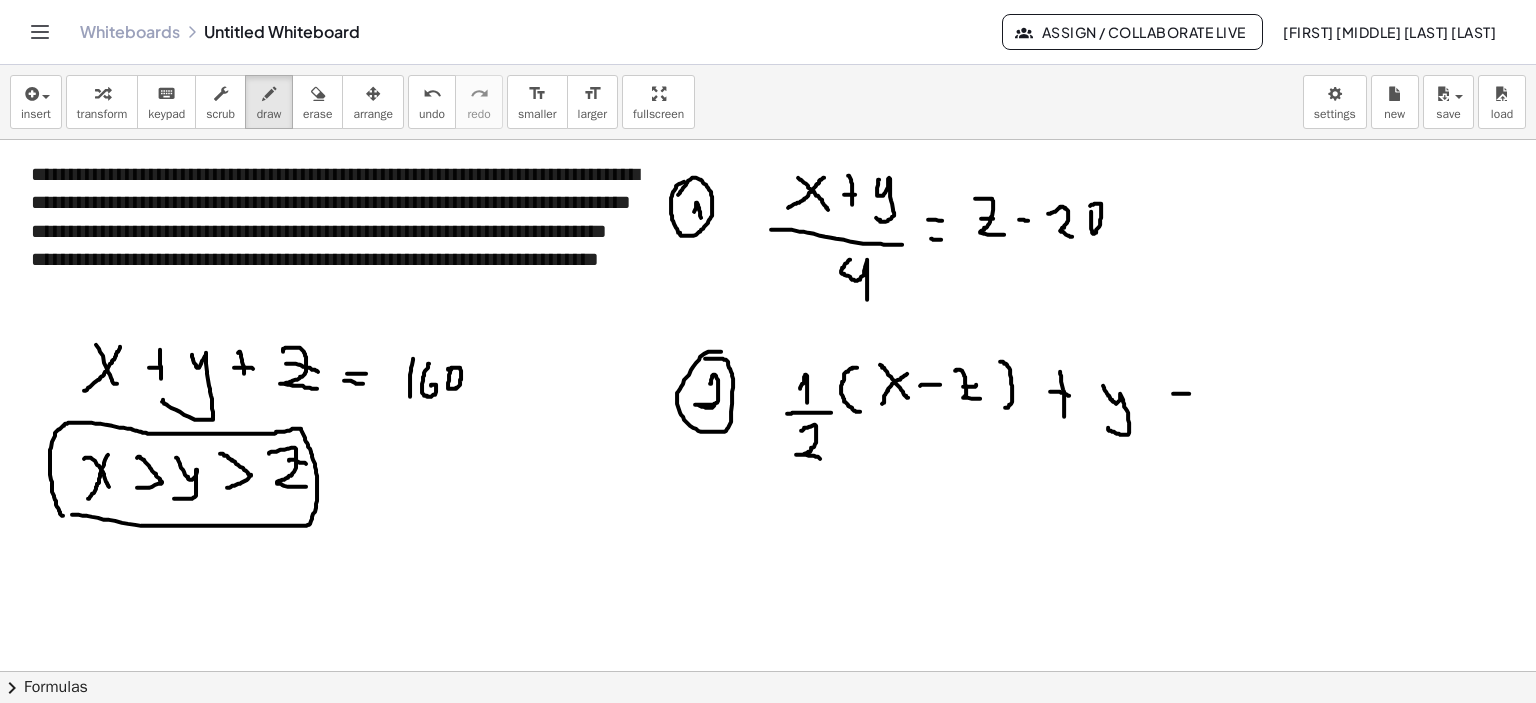 drag, startPoint x: 1173, startPoint y: 393, endPoint x: 1200, endPoint y: 395, distance: 27.073973 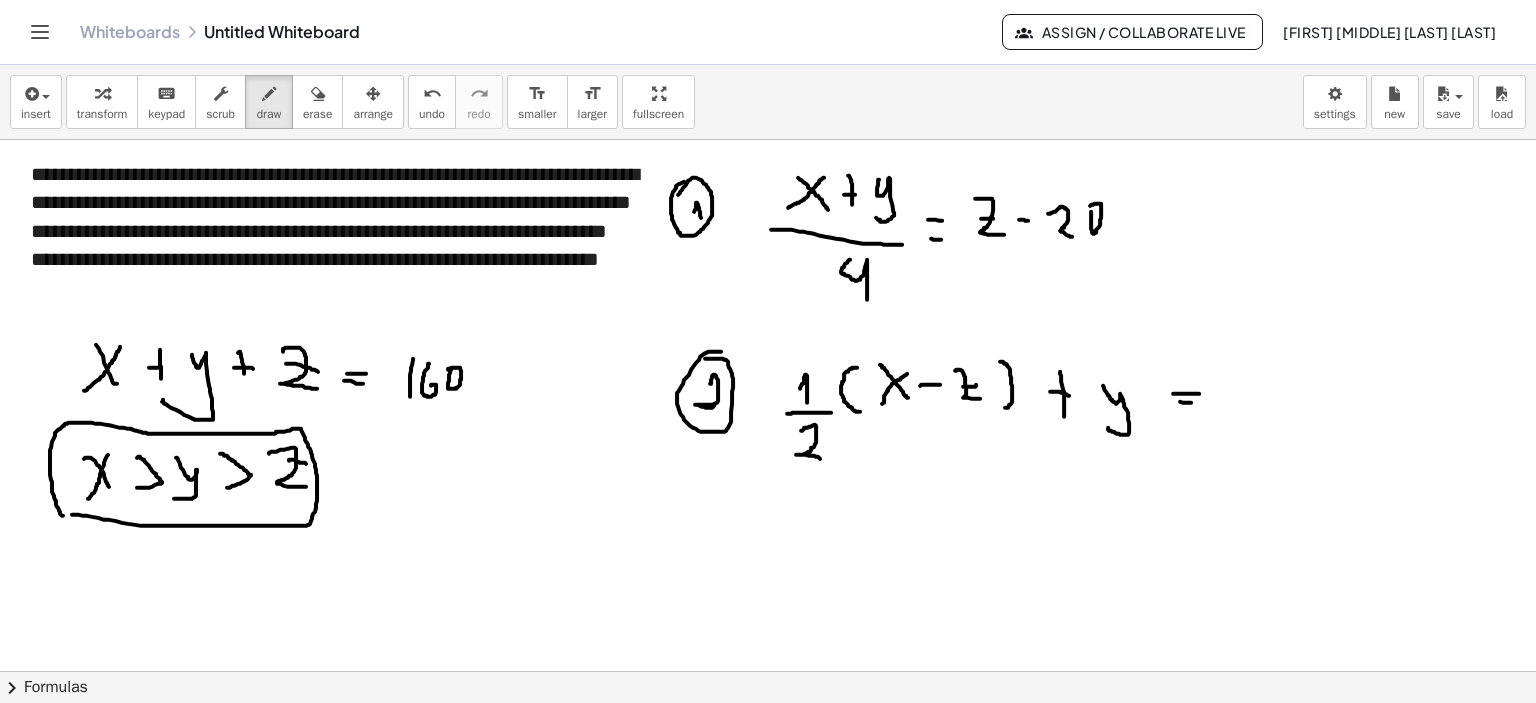 click at bounding box center [768, 672] 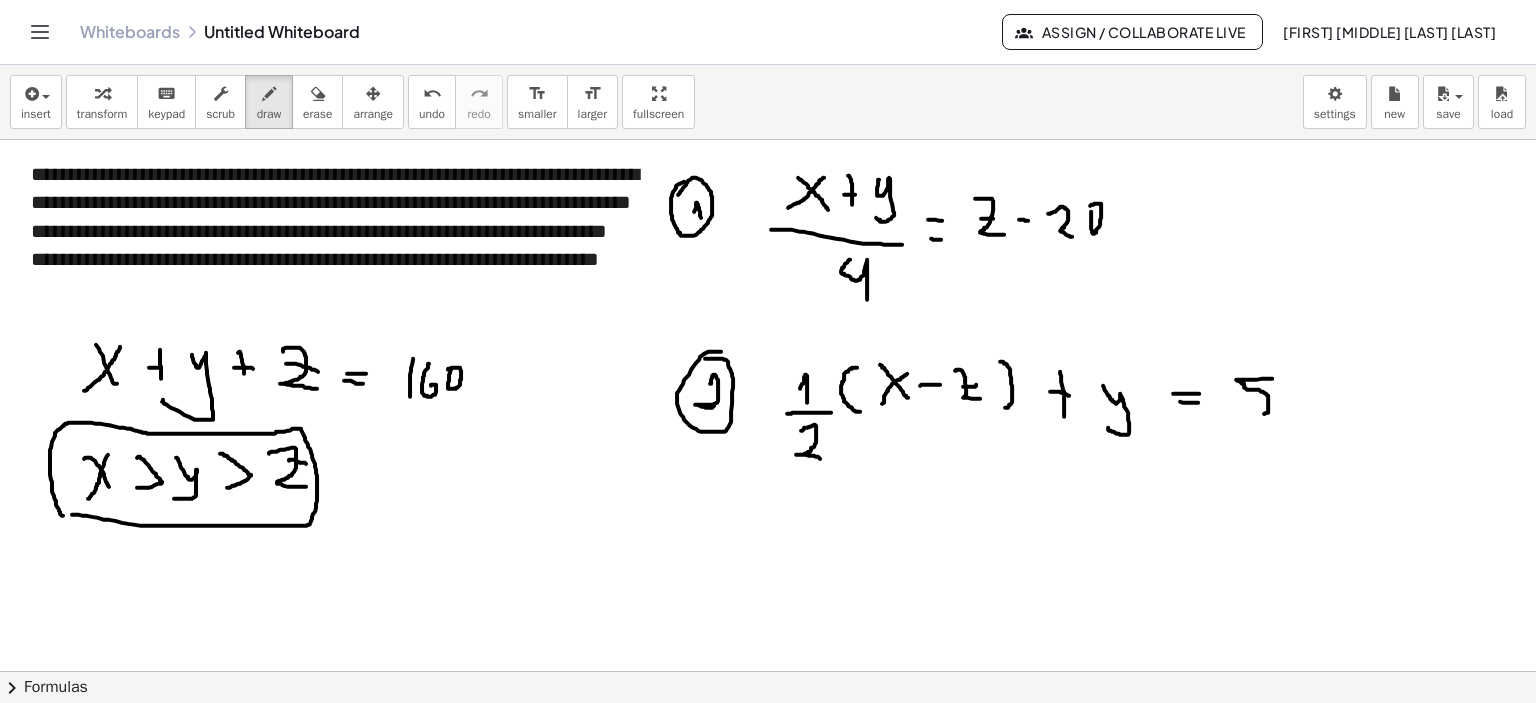 drag, startPoint x: 1272, startPoint y: 378, endPoint x: 1248, endPoint y: 403, distance: 34.655445 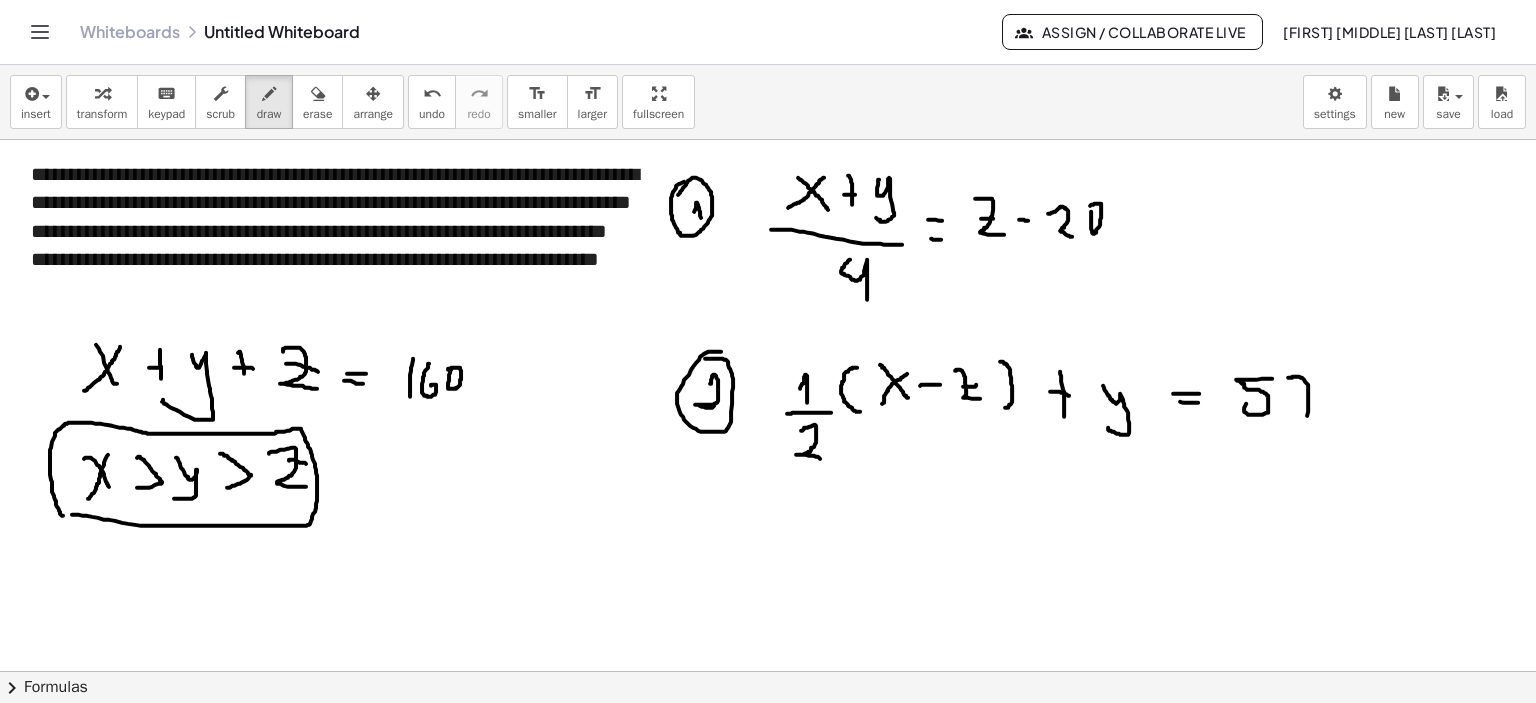 drag, startPoint x: 1288, startPoint y: 377, endPoint x: 1304, endPoint y: 419, distance: 44.94441 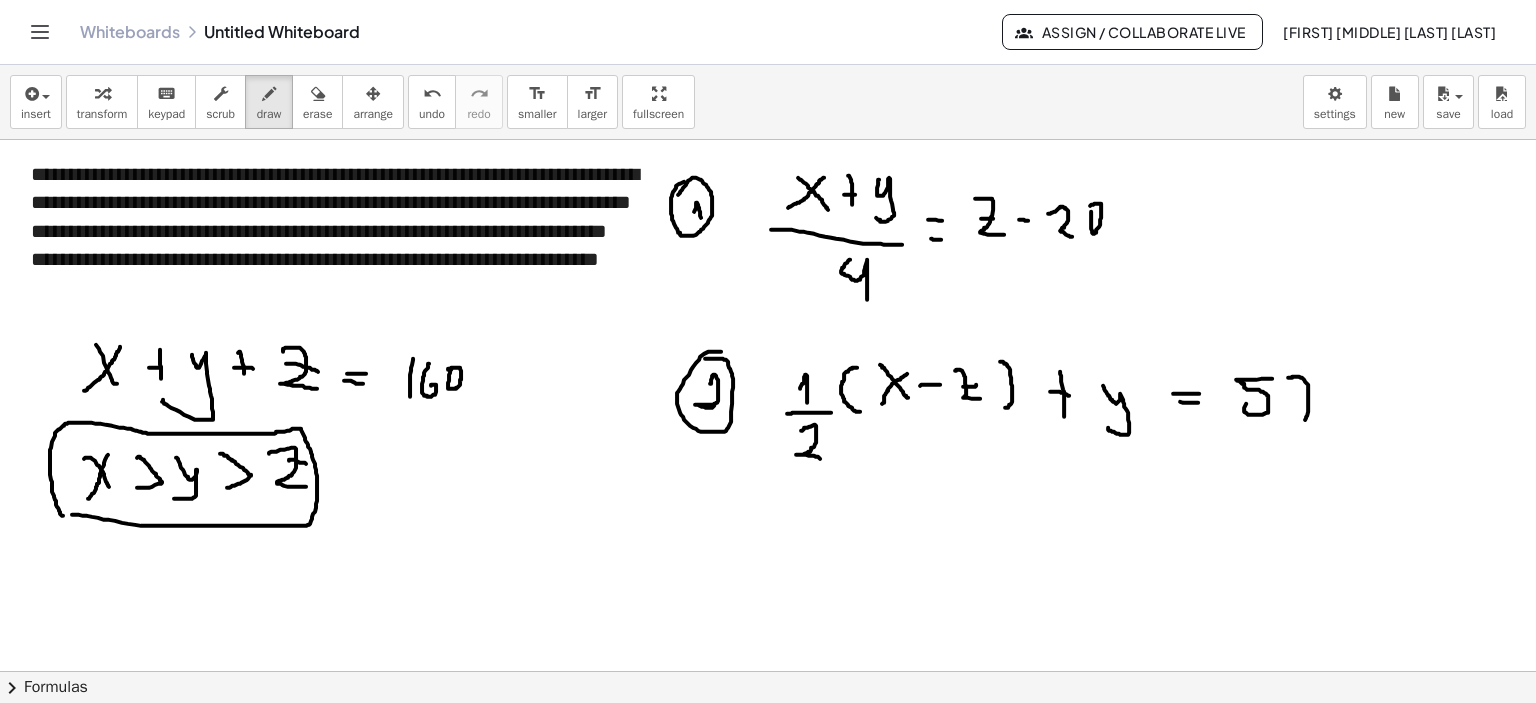 click at bounding box center (768, 672) 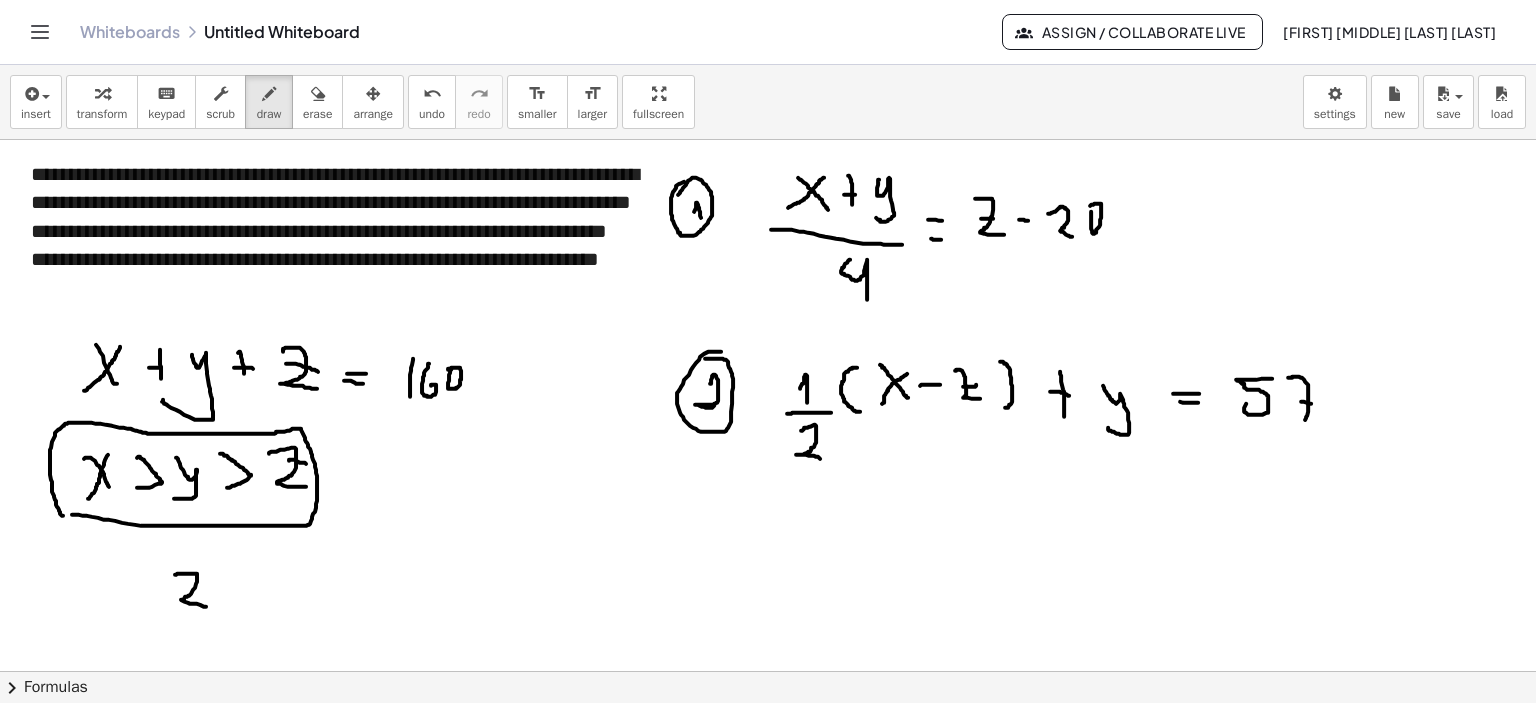 drag, startPoint x: 175, startPoint y: 574, endPoint x: 197, endPoint y: 601, distance: 34.828148 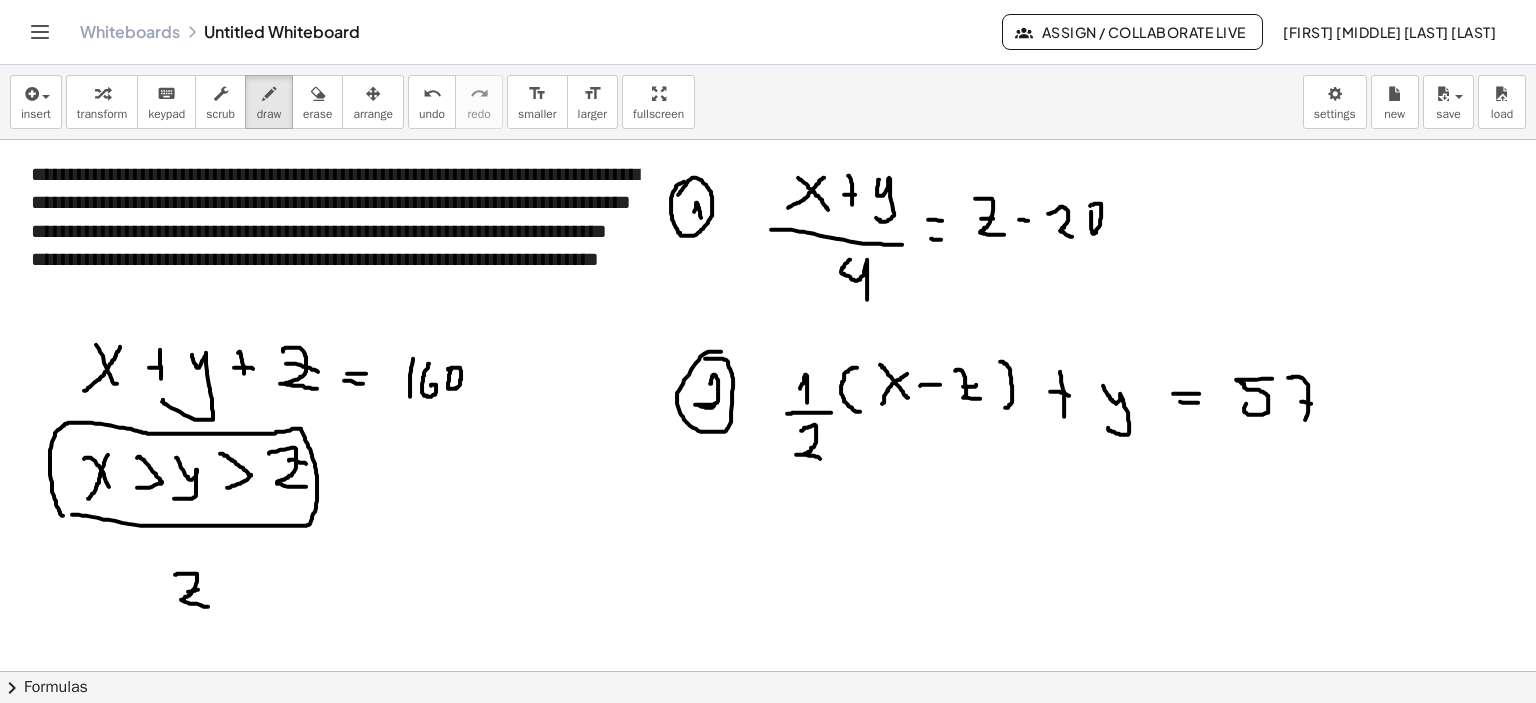 drag, startPoint x: 198, startPoint y: 589, endPoint x: 216, endPoint y: 587, distance: 18.110771 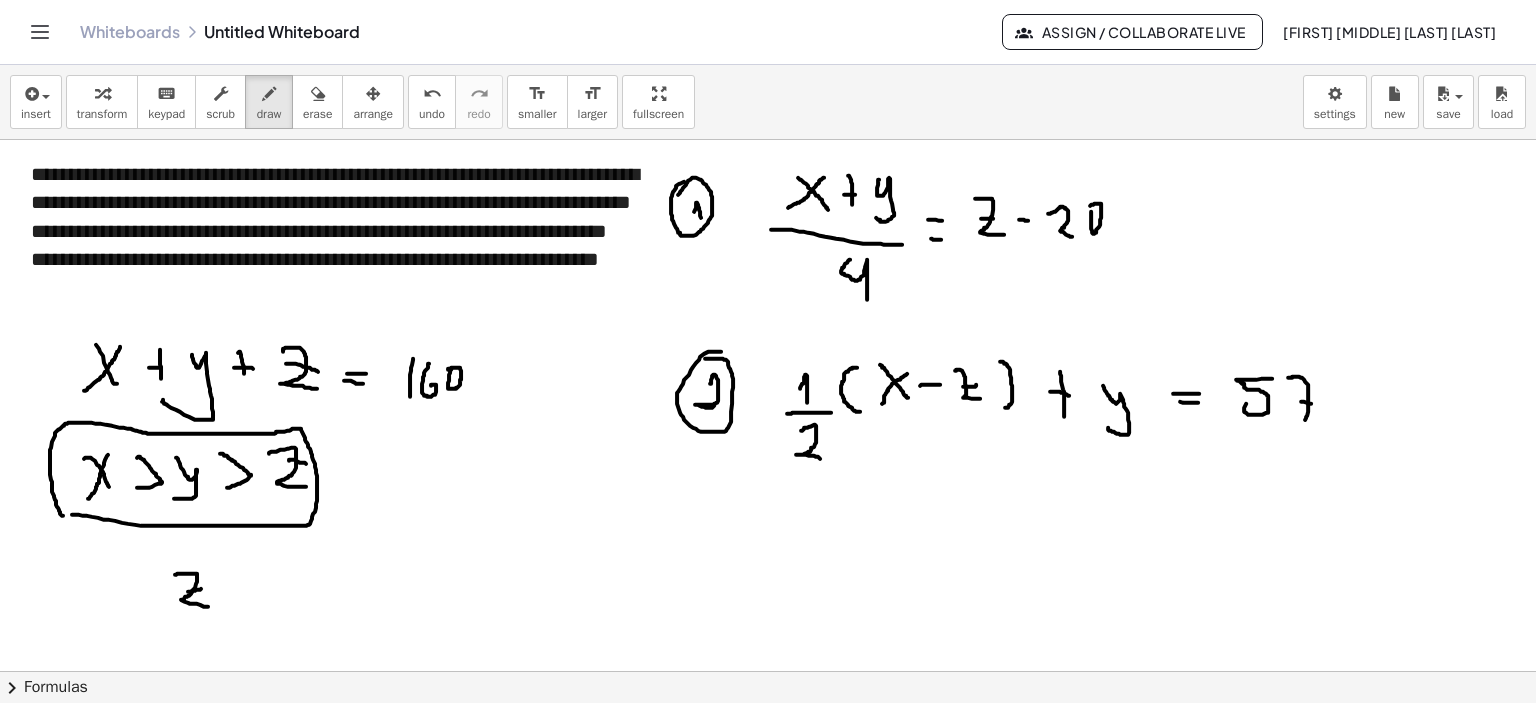 click at bounding box center (768, 672) 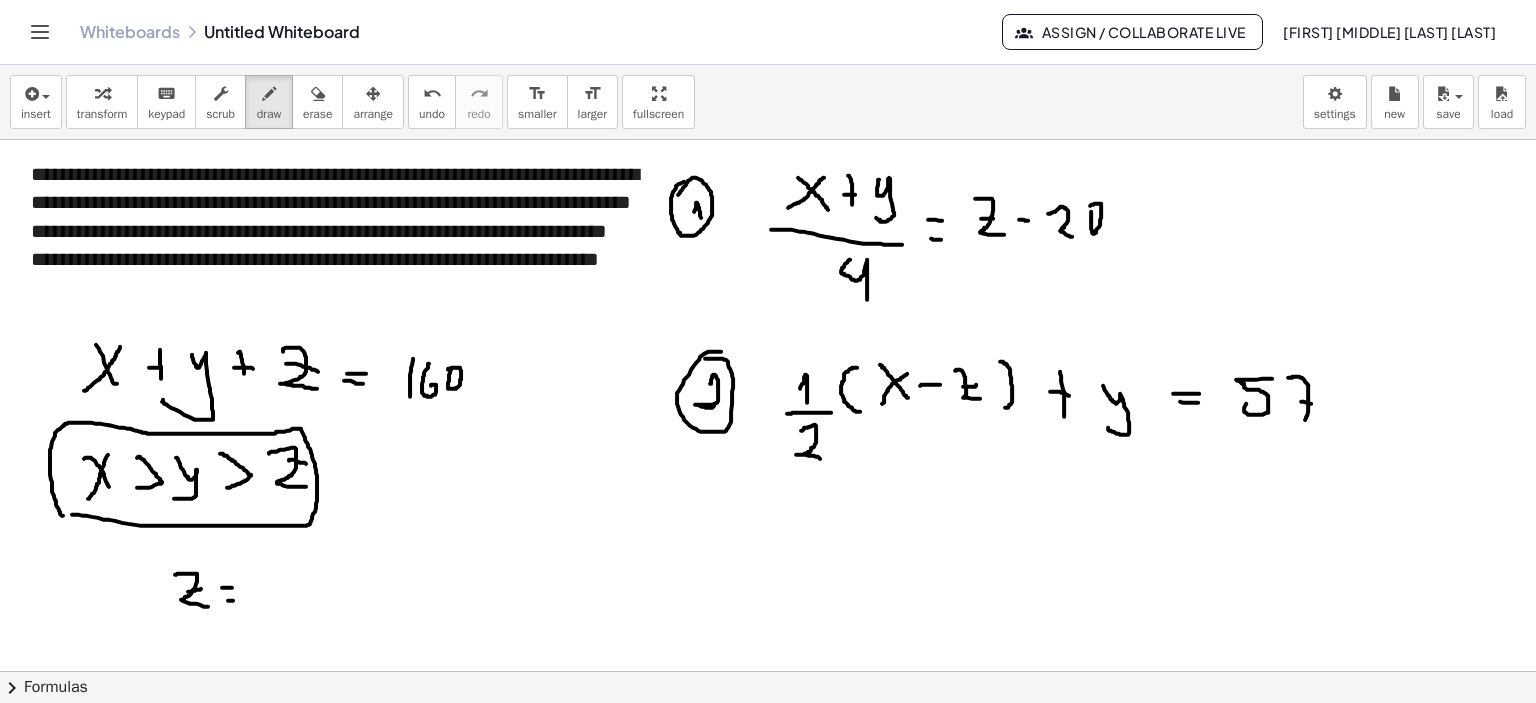 drag, startPoint x: 228, startPoint y: 600, endPoint x: 245, endPoint y: 600, distance: 17 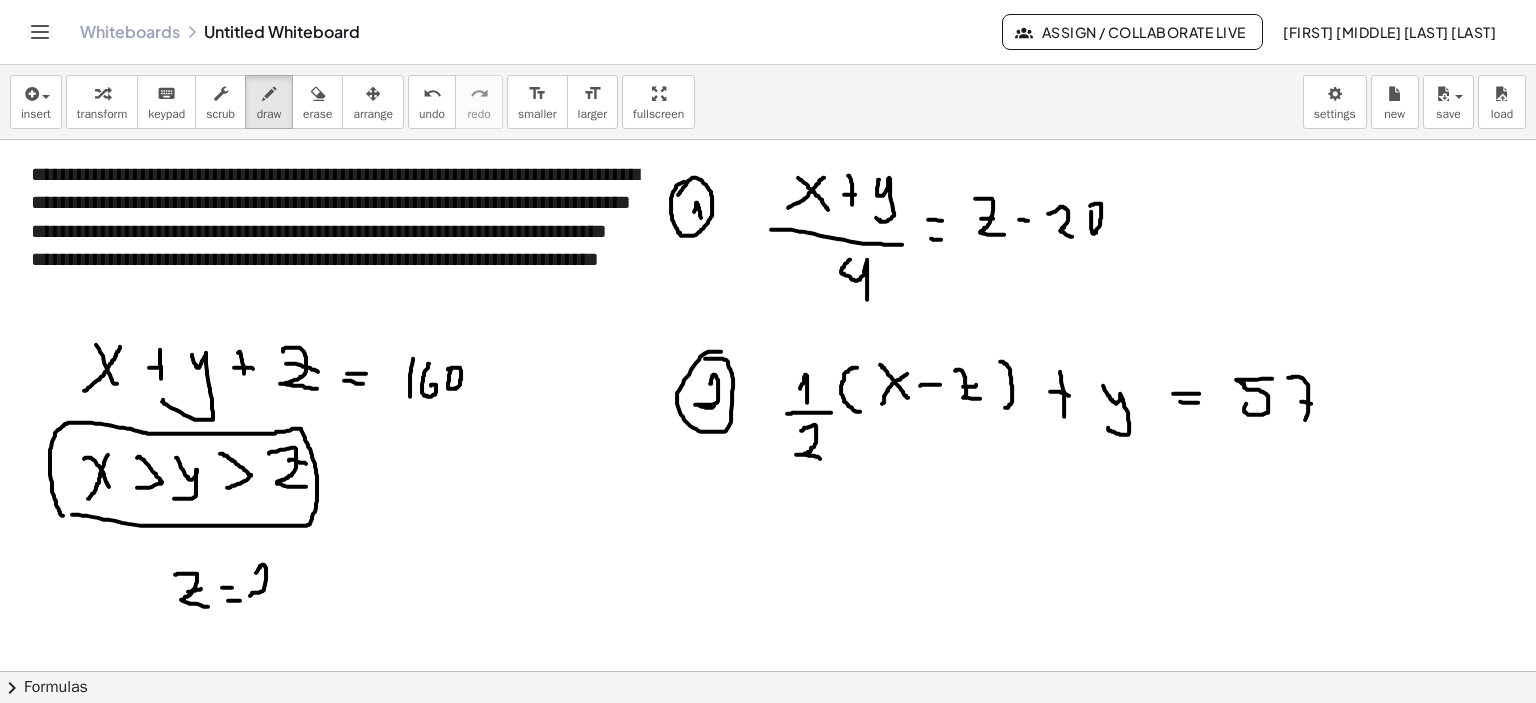 drag, startPoint x: 260, startPoint y: 567, endPoint x: 250, endPoint y: 604, distance: 38.327538 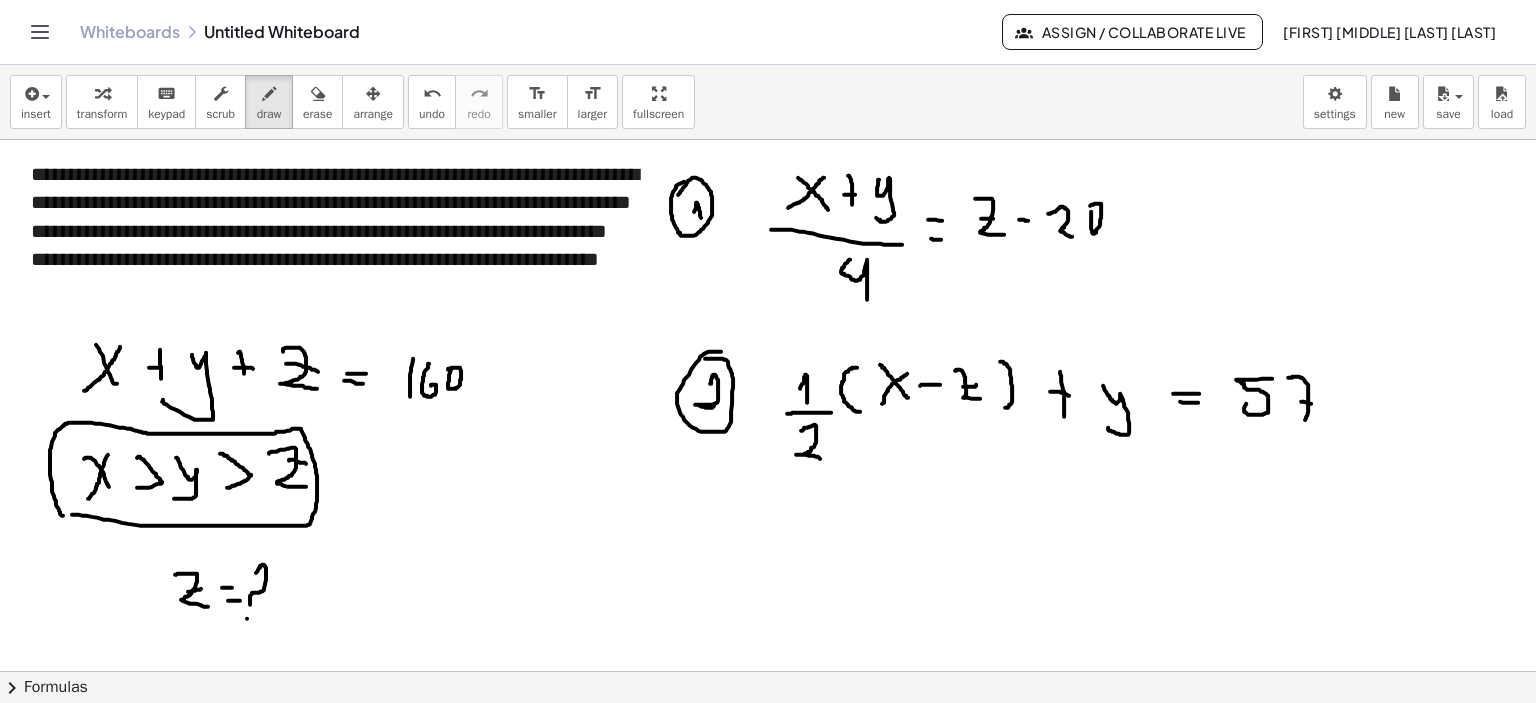 click at bounding box center (768, 672) 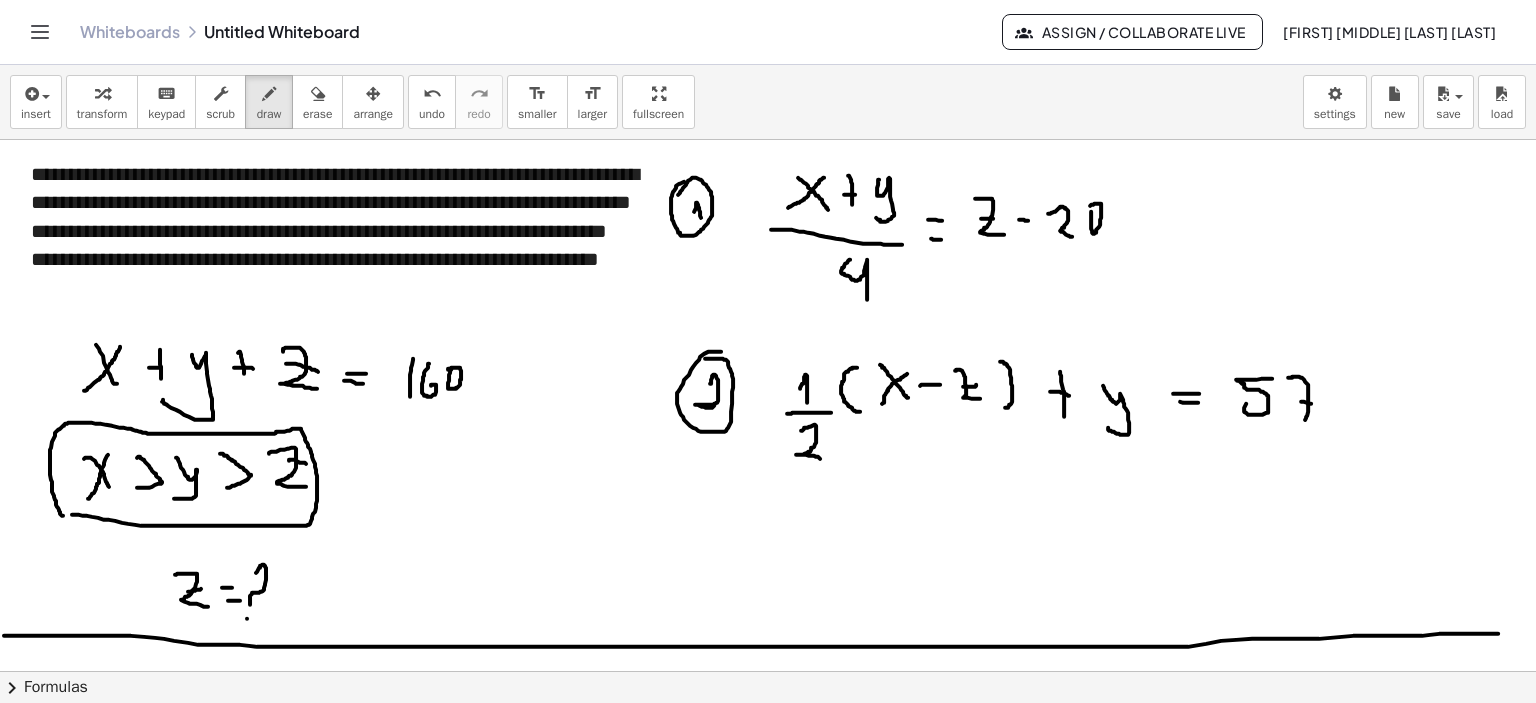 drag, startPoint x: 4, startPoint y: 635, endPoint x: 1513, endPoint y: 629, distance: 1509.012 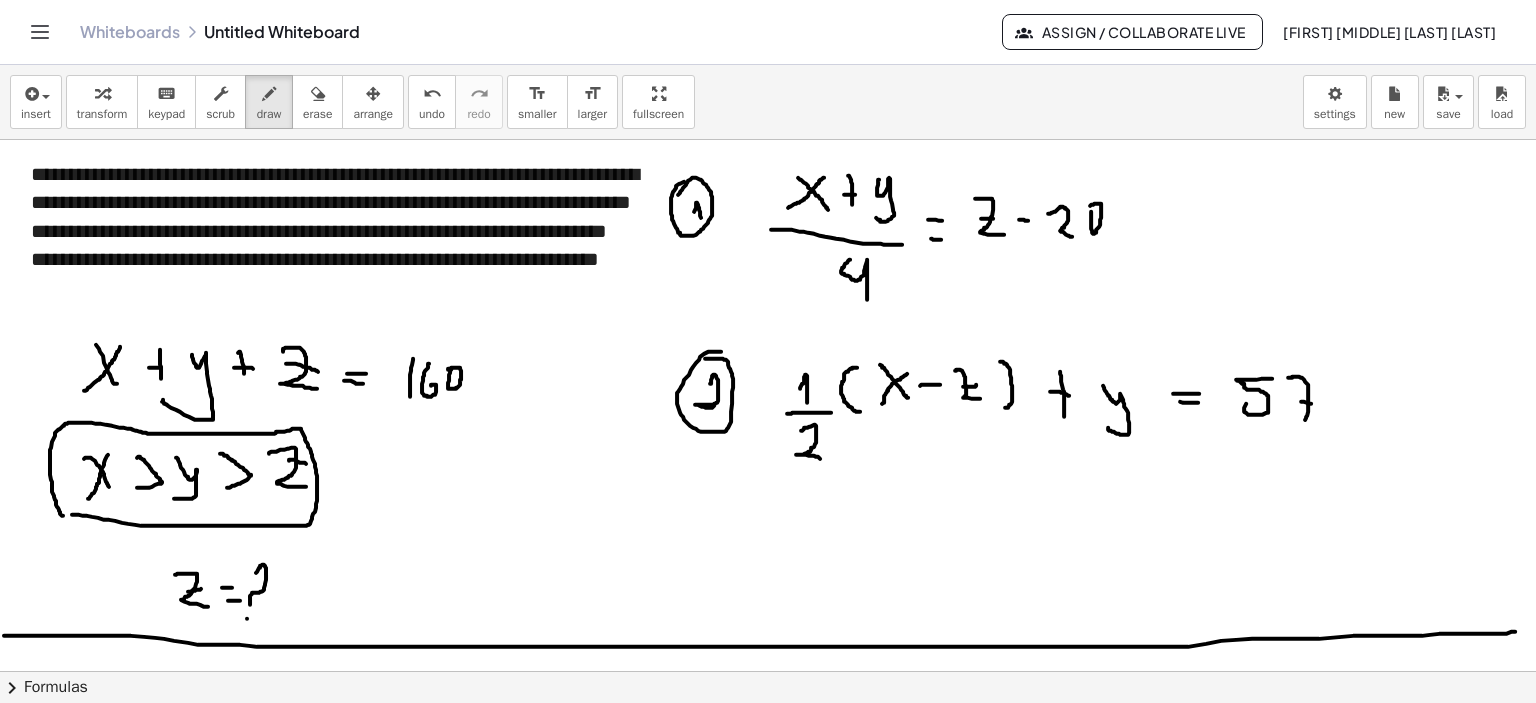 scroll, scrollTop: 0, scrollLeft: 0, axis: both 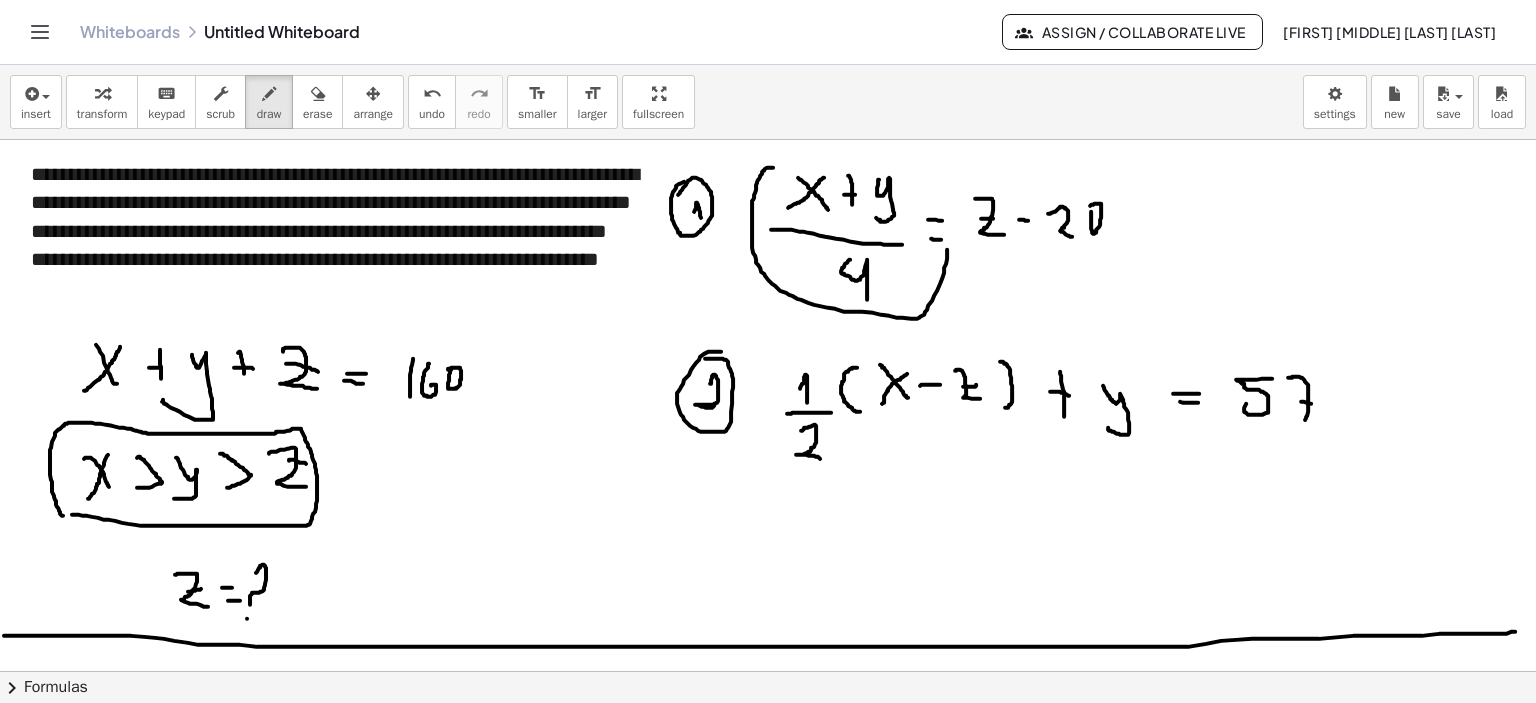 drag, startPoint x: 773, startPoint y: 167, endPoint x: 782, endPoint y: 371, distance: 204.19843 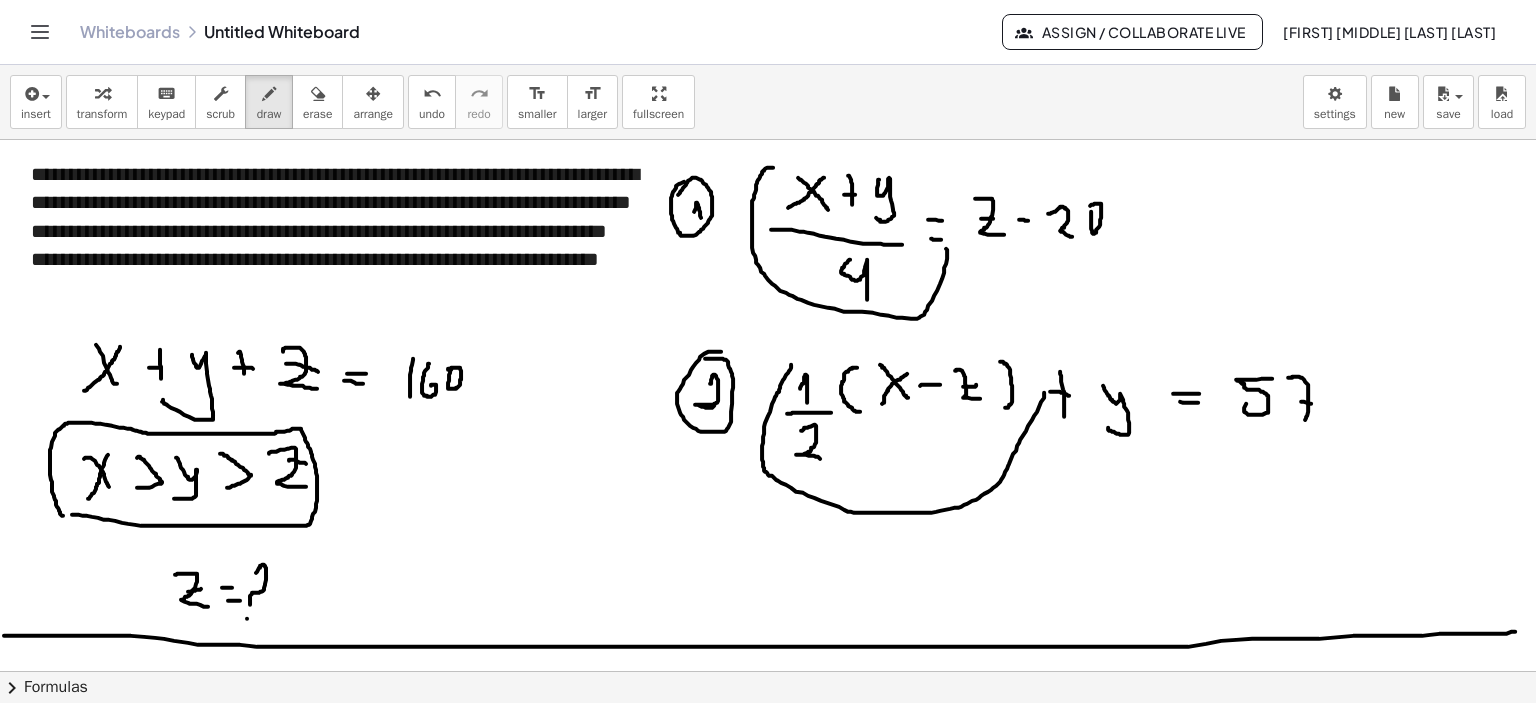 drag, startPoint x: 791, startPoint y: 364, endPoint x: 1027, endPoint y: 368, distance: 236.03389 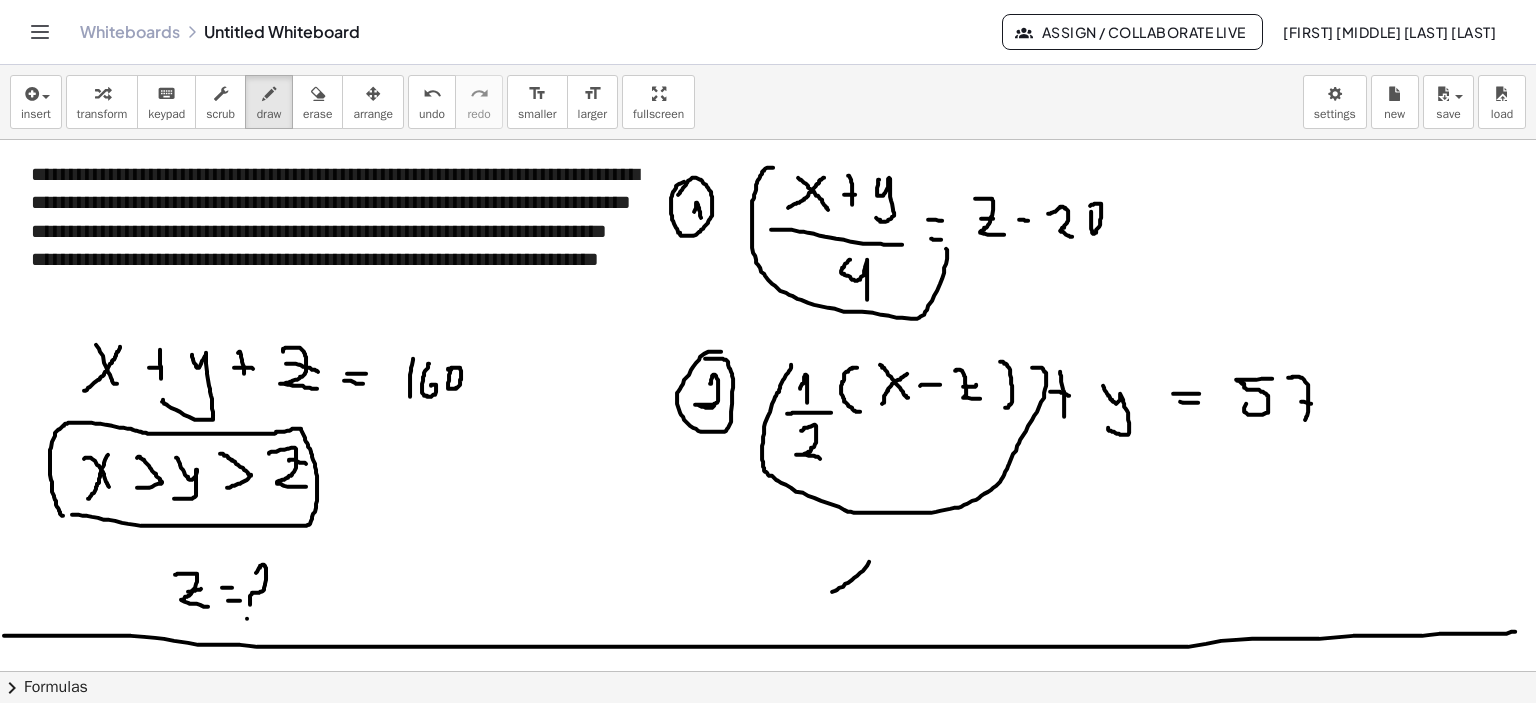 drag, startPoint x: 869, startPoint y: 561, endPoint x: 832, endPoint y: 591, distance: 47.63402 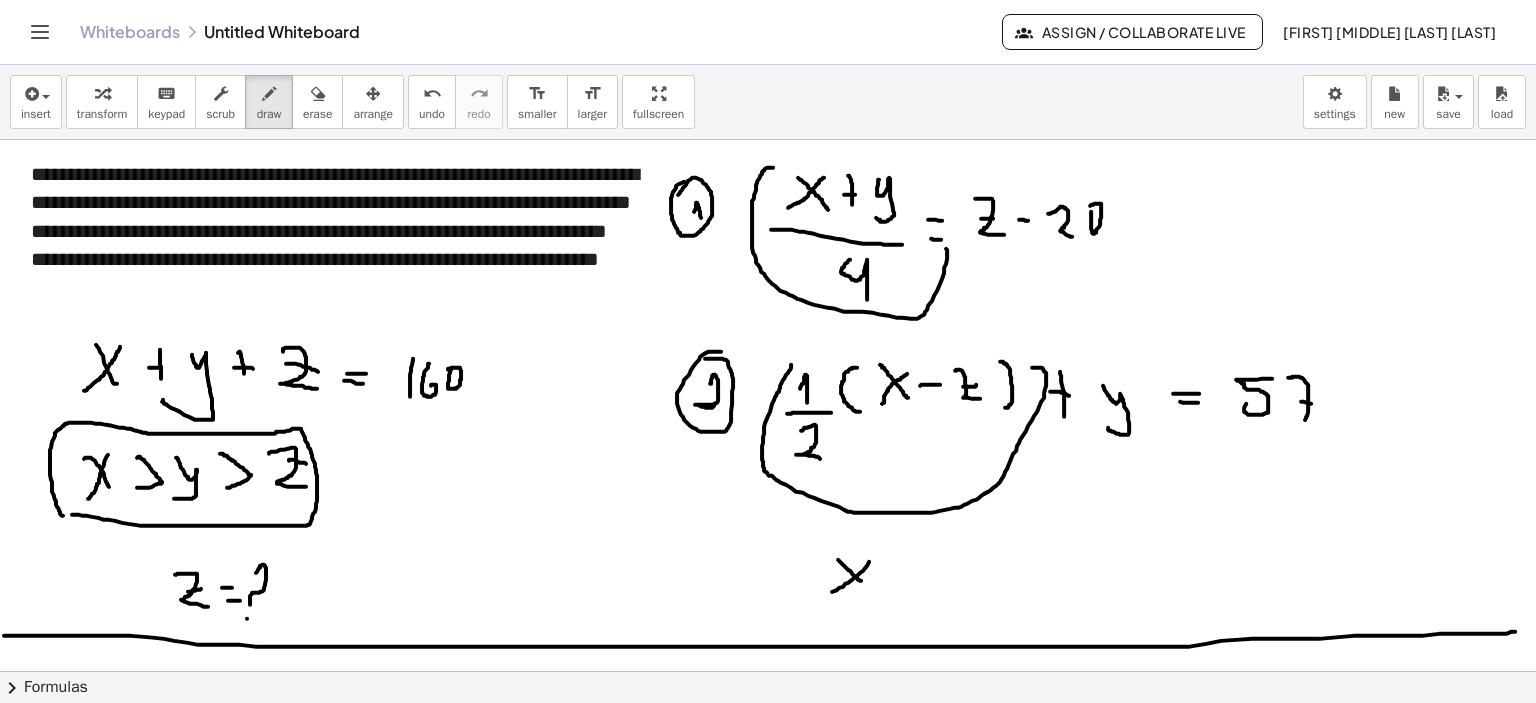 click at bounding box center [768, 672] 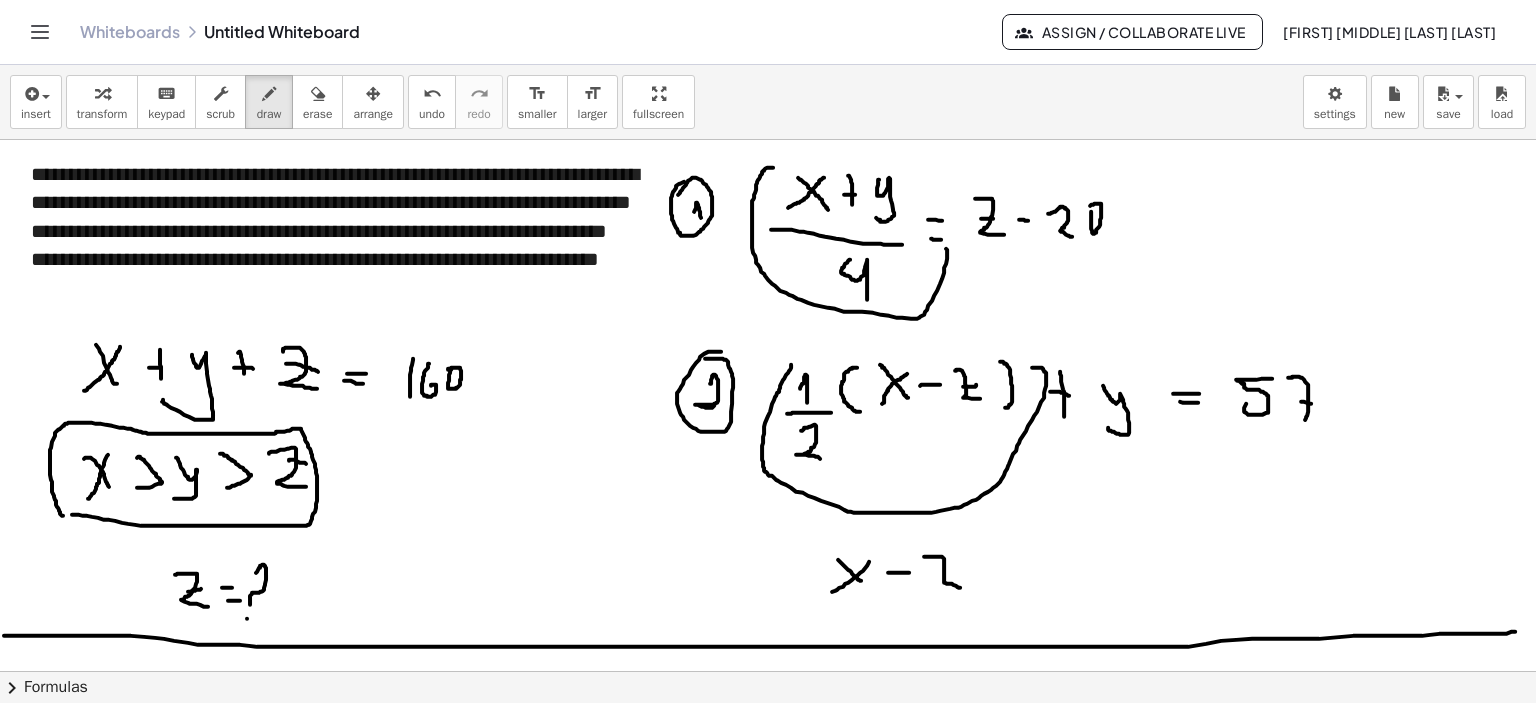 drag, startPoint x: 944, startPoint y: 559, endPoint x: 960, endPoint y: 585, distance: 30.528675 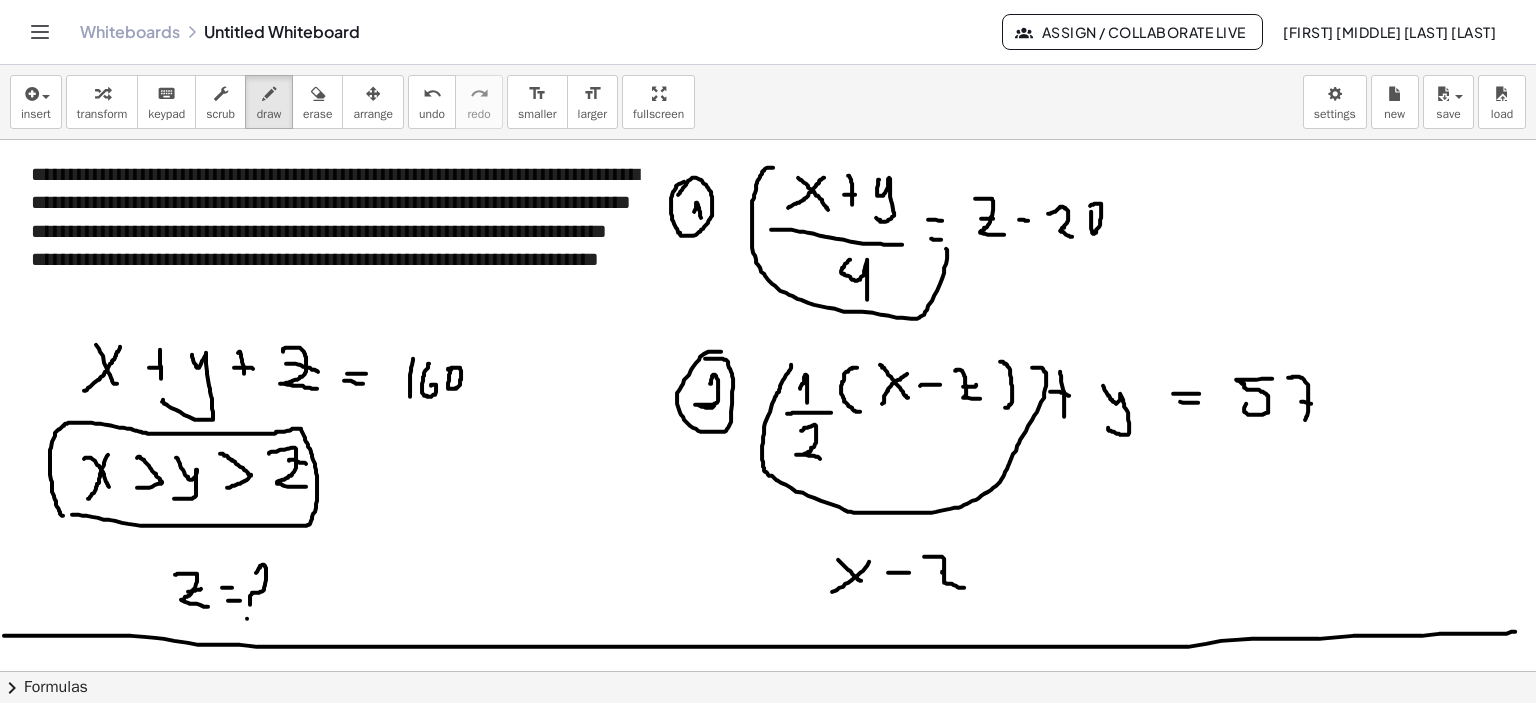 click at bounding box center (768, 672) 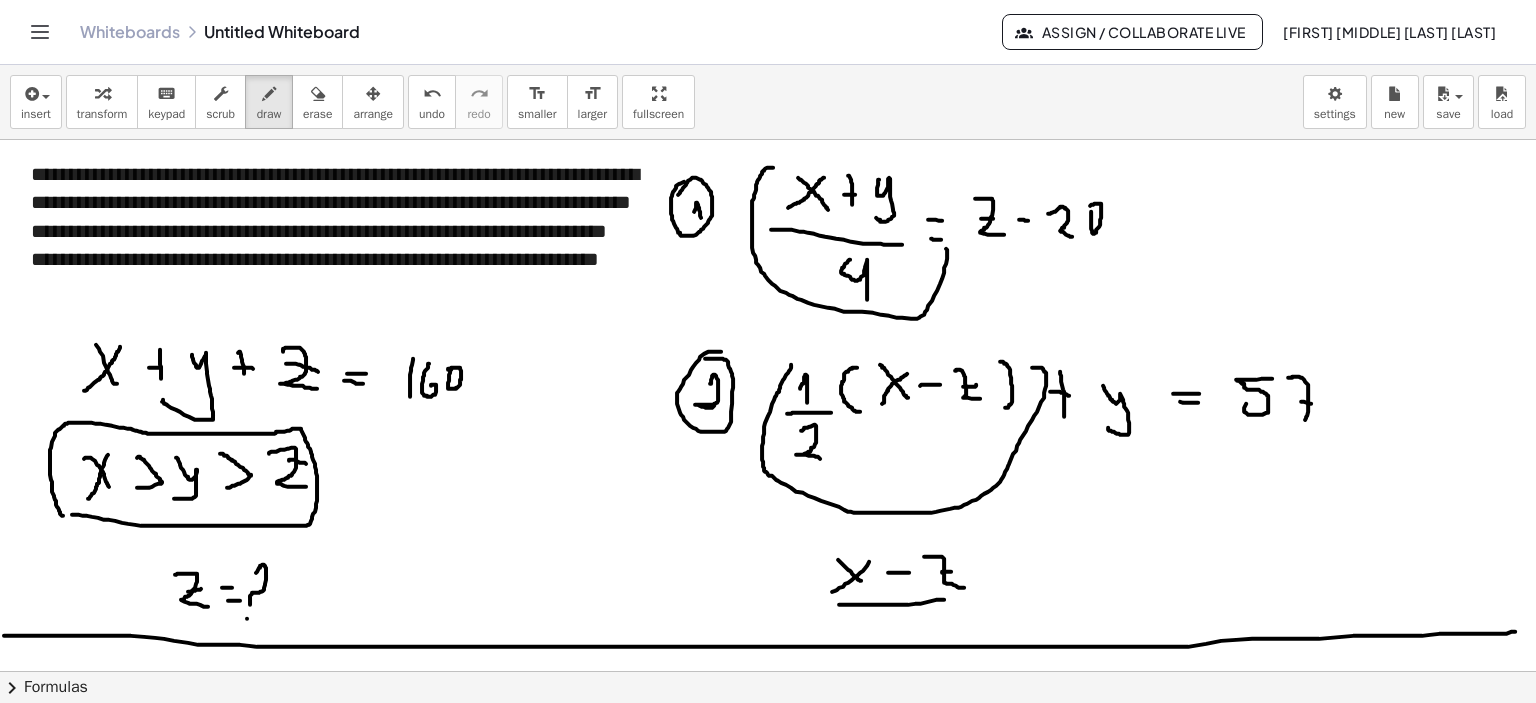 drag, startPoint x: 853, startPoint y: 604, endPoint x: 944, endPoint y: 599, distance: 91.13726 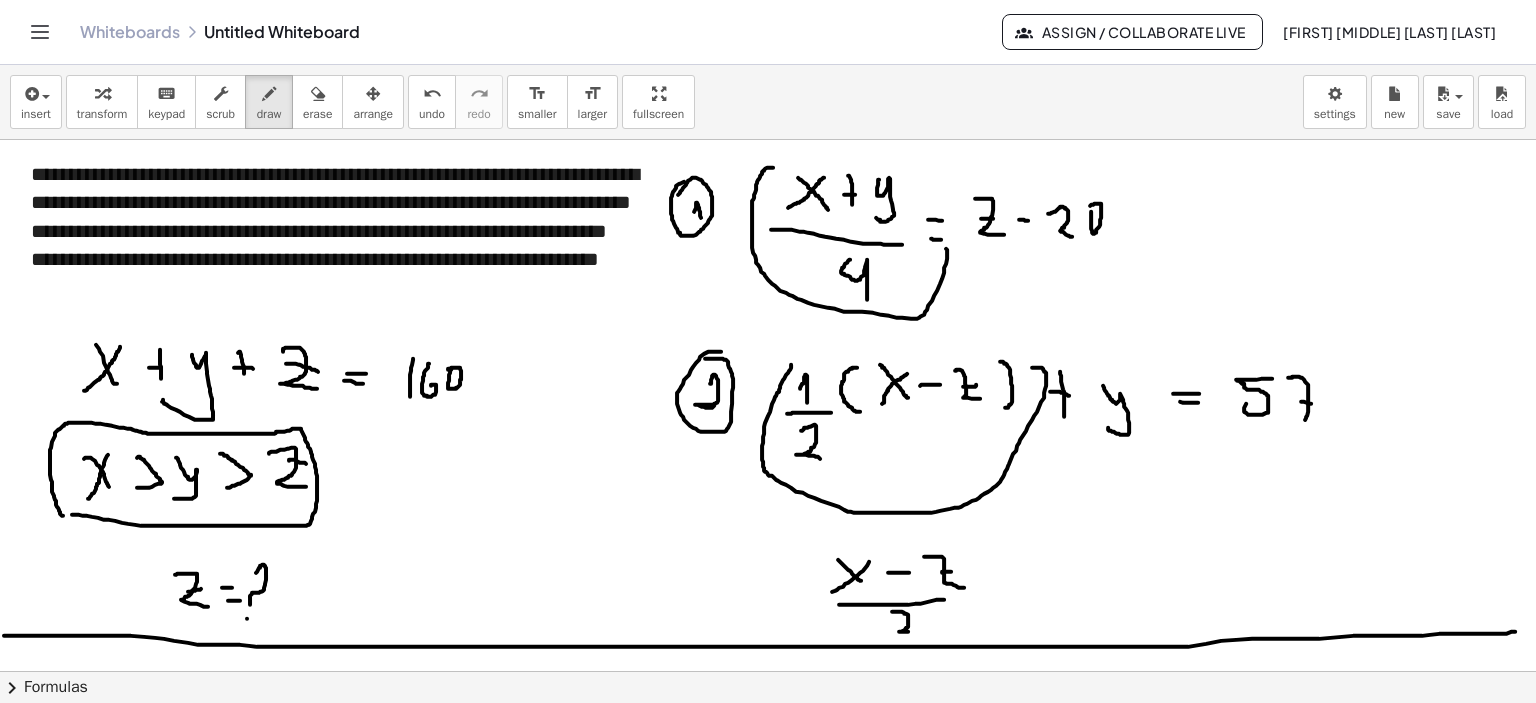 drag, startPoint x: 892, startPoint y: 611, endPoint x: 922, endPoint y: 628, distance: 34.48188 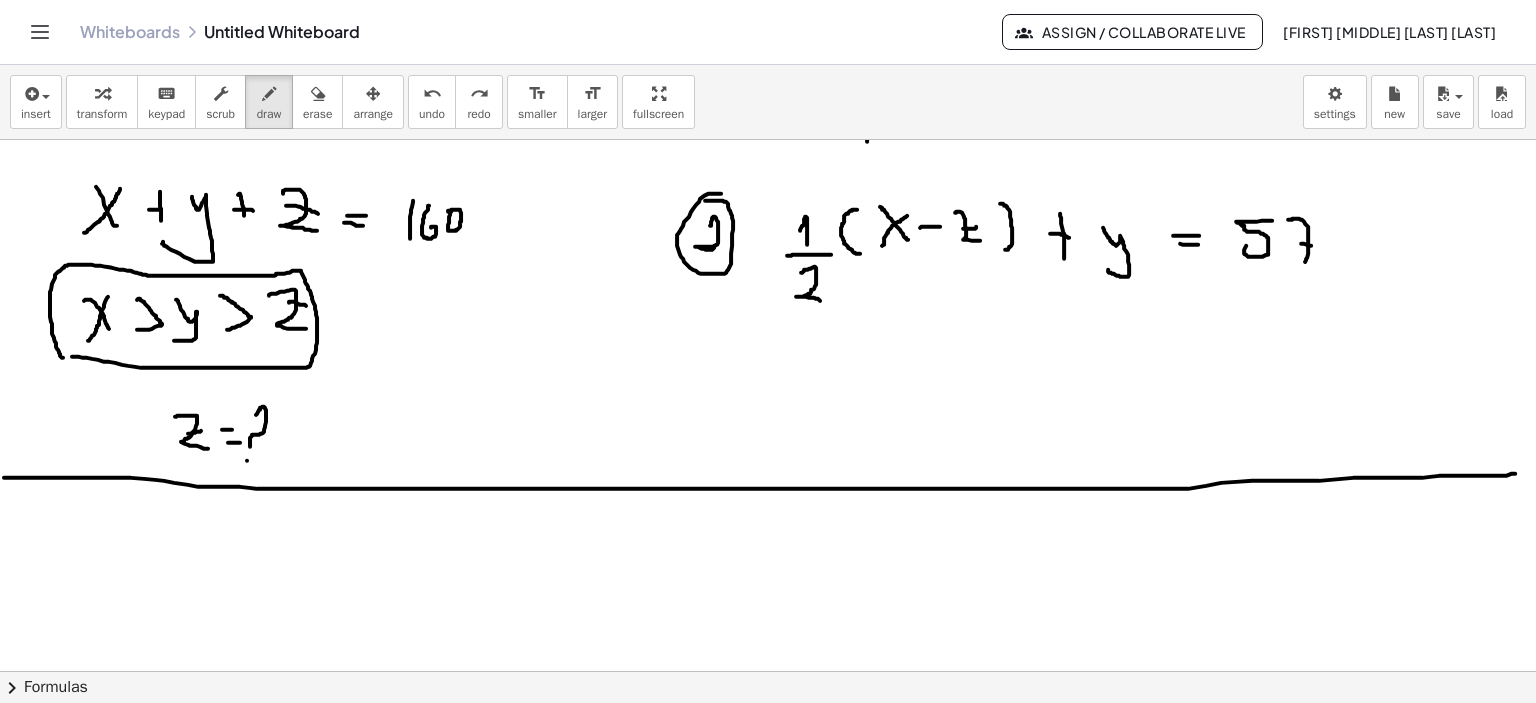 scroll, scrollTop: 200, scrollLeft: 0, axis: vertical 